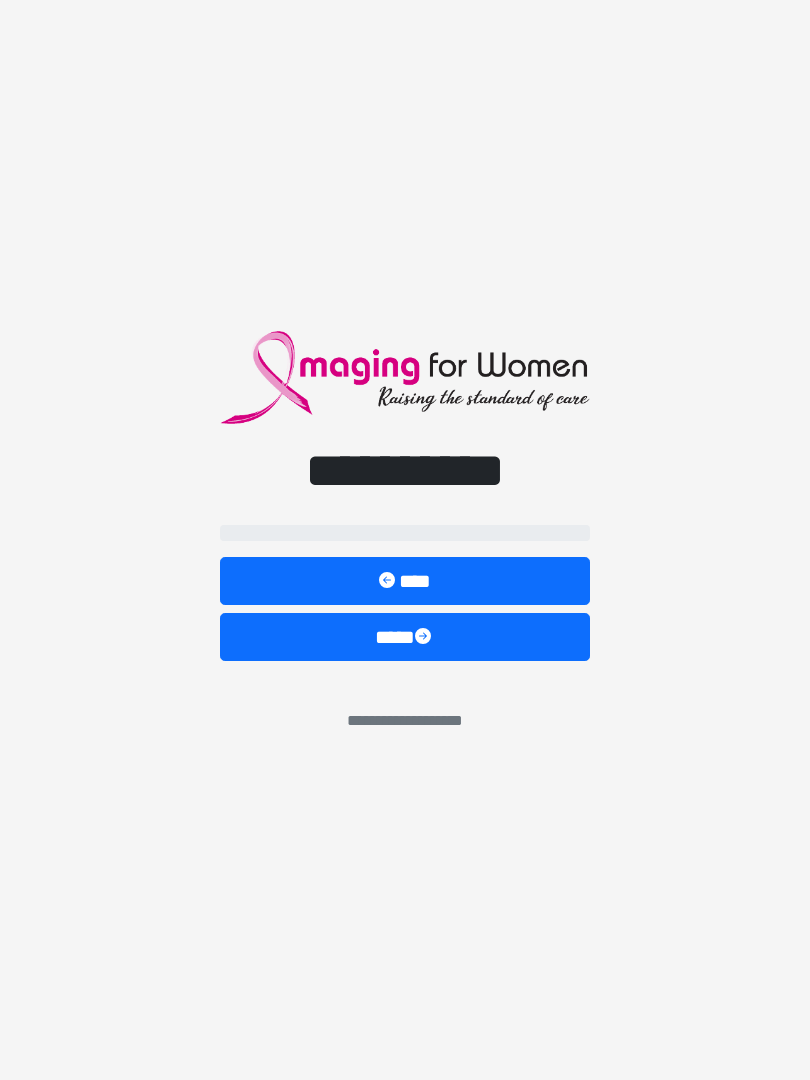 scroll, scrollTop: 0, scrollLeft: 0, axis: both 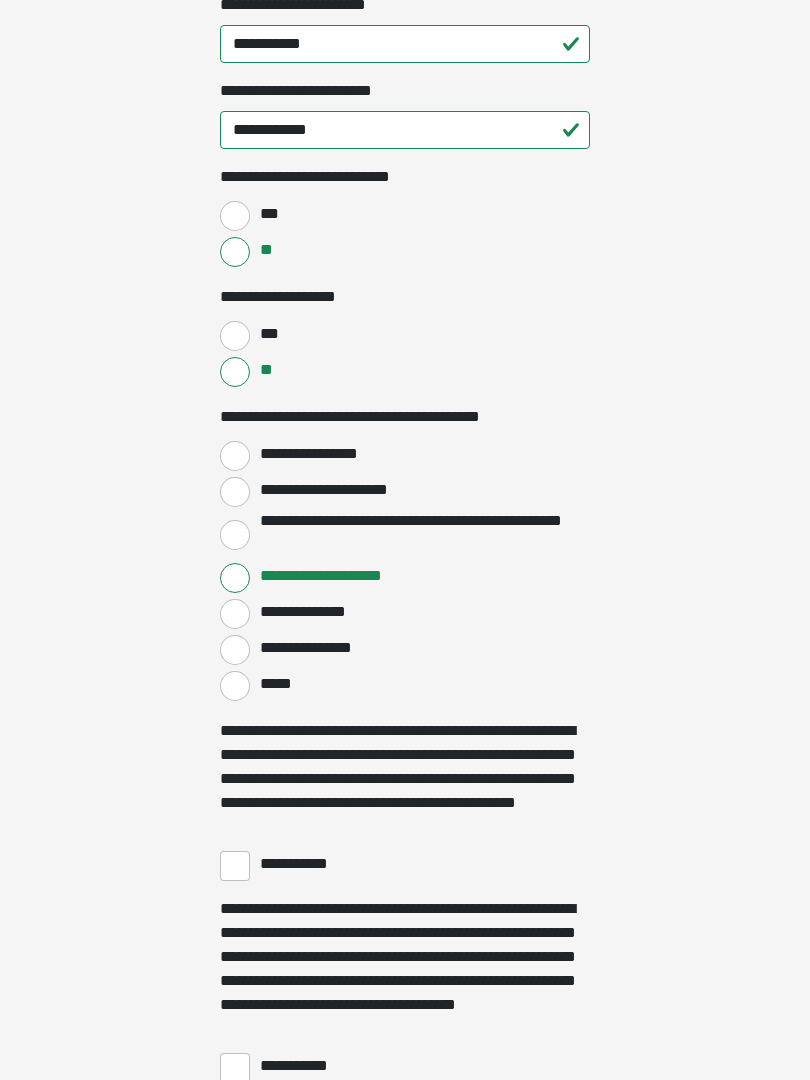 click on "**********" at bounding box center [405, -740] 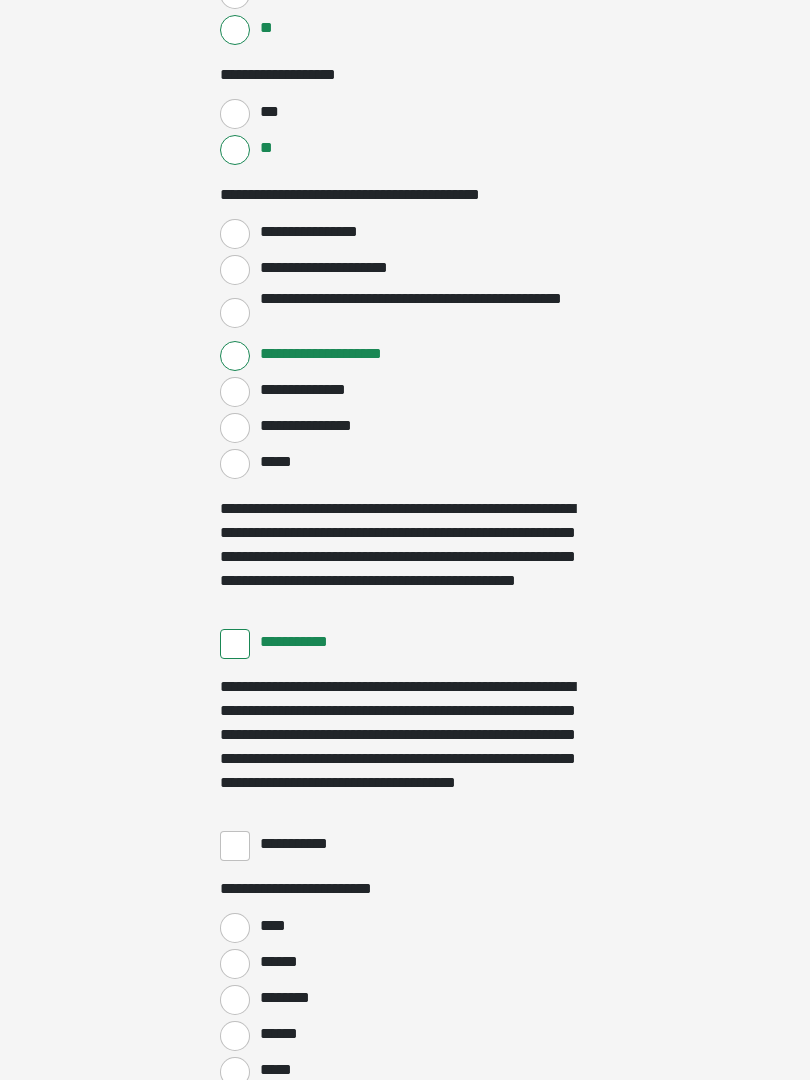 scroll, scrollTop: 3222, scrollLeft: 0, axis: vertical 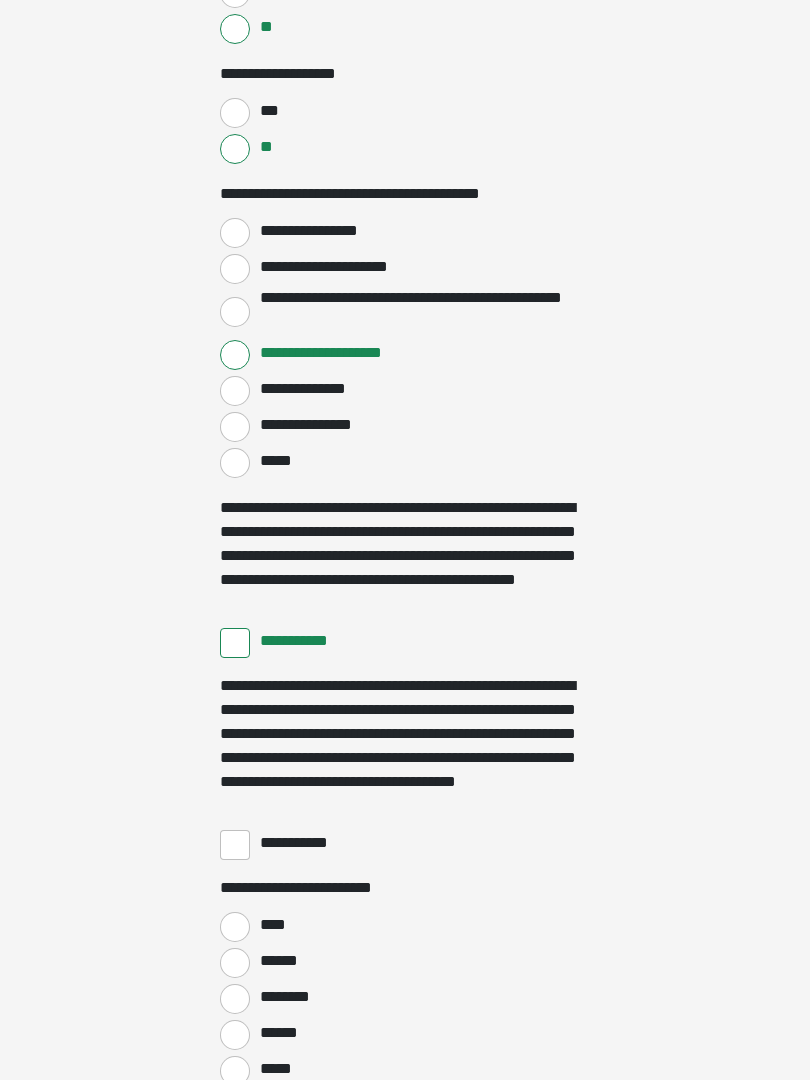 click on "**********" at bounding box center [235, 845] 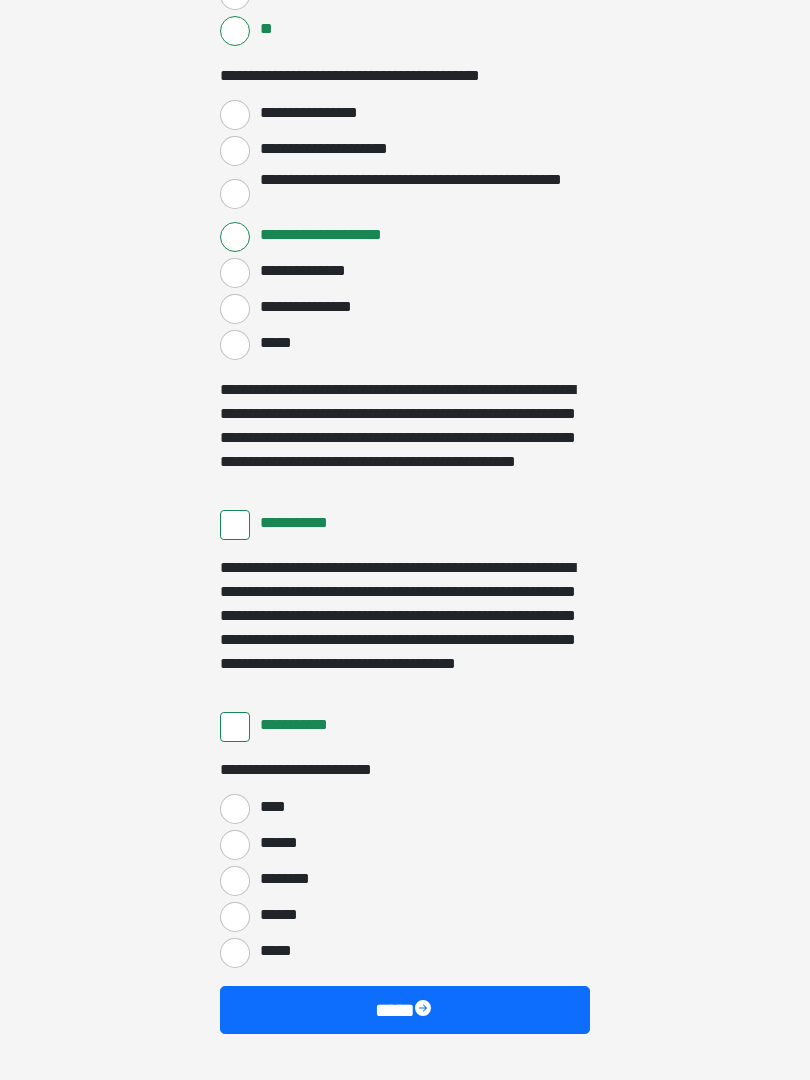 scroll, scrollTop: 3340, scrollLeft: 0, axis: vertical 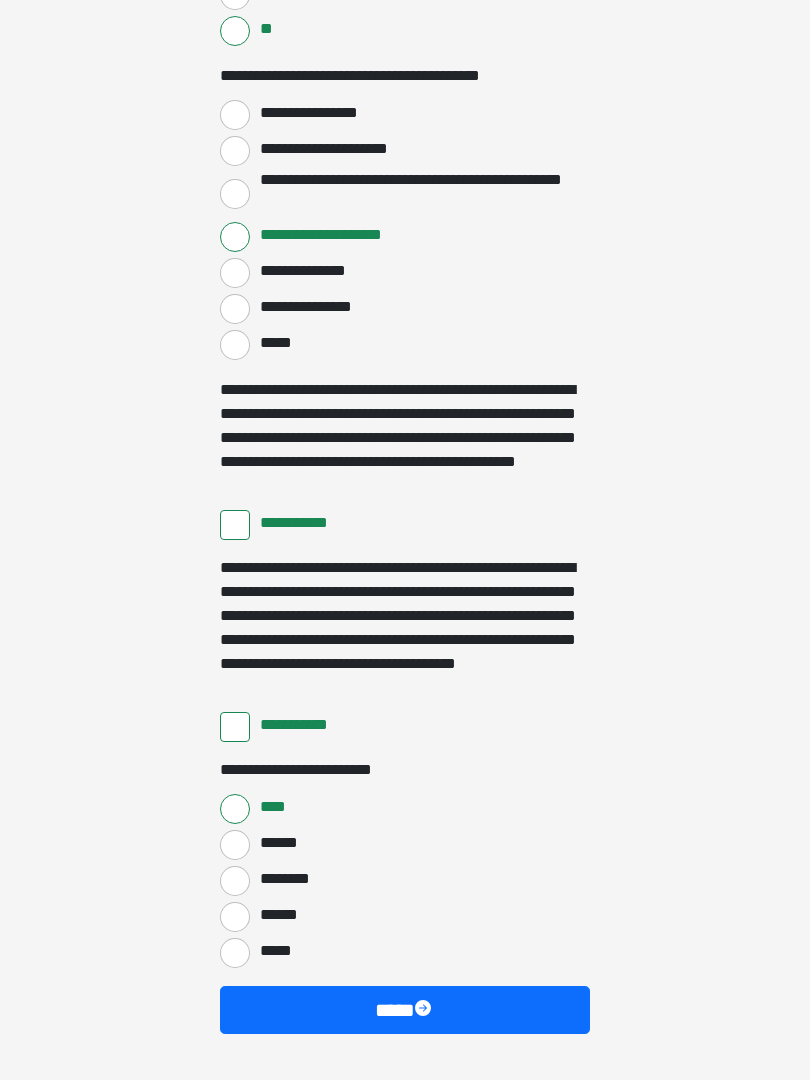 click on "****" at bounding box center [405, 1010] 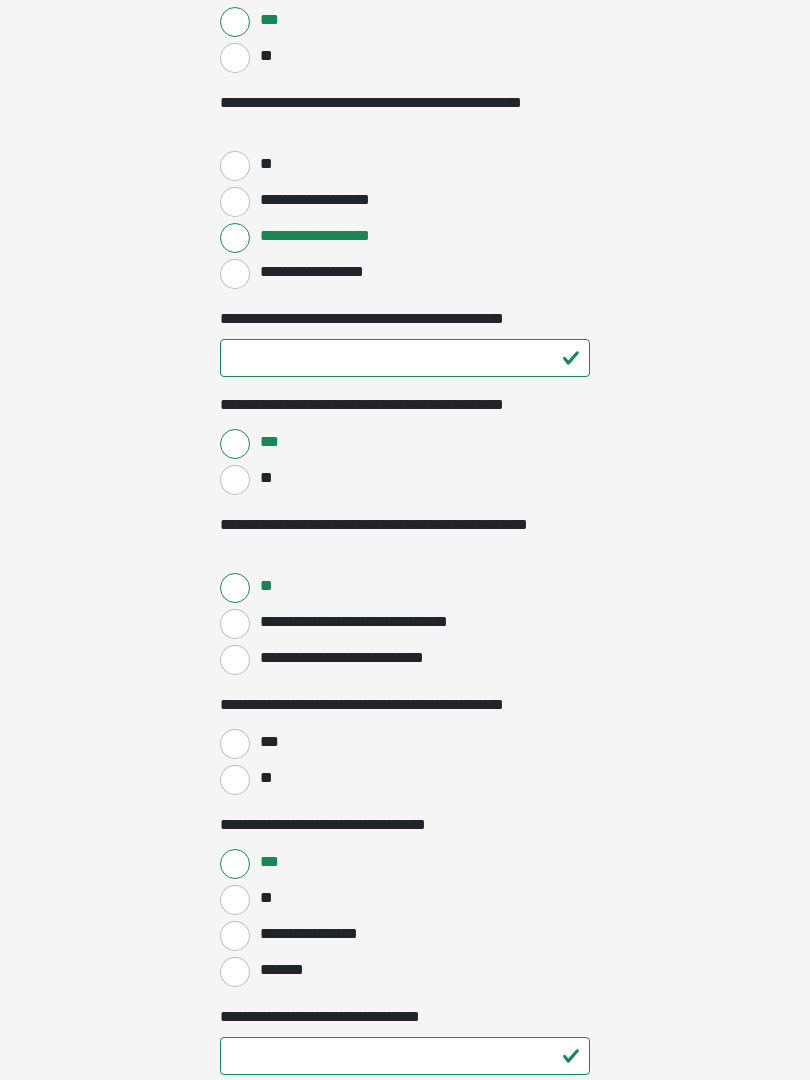 scroll, scrollTop: 795, scrollLeft: 0, axis: vertical 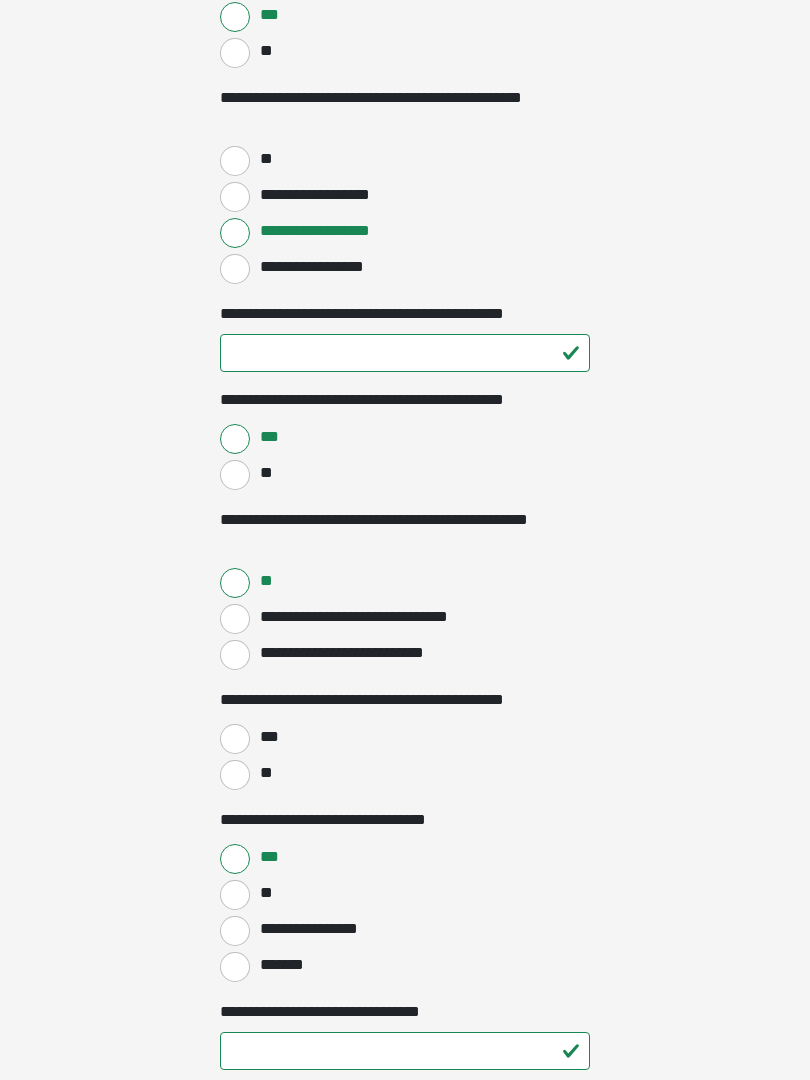 click on "***" at bounding box center [235, 740] 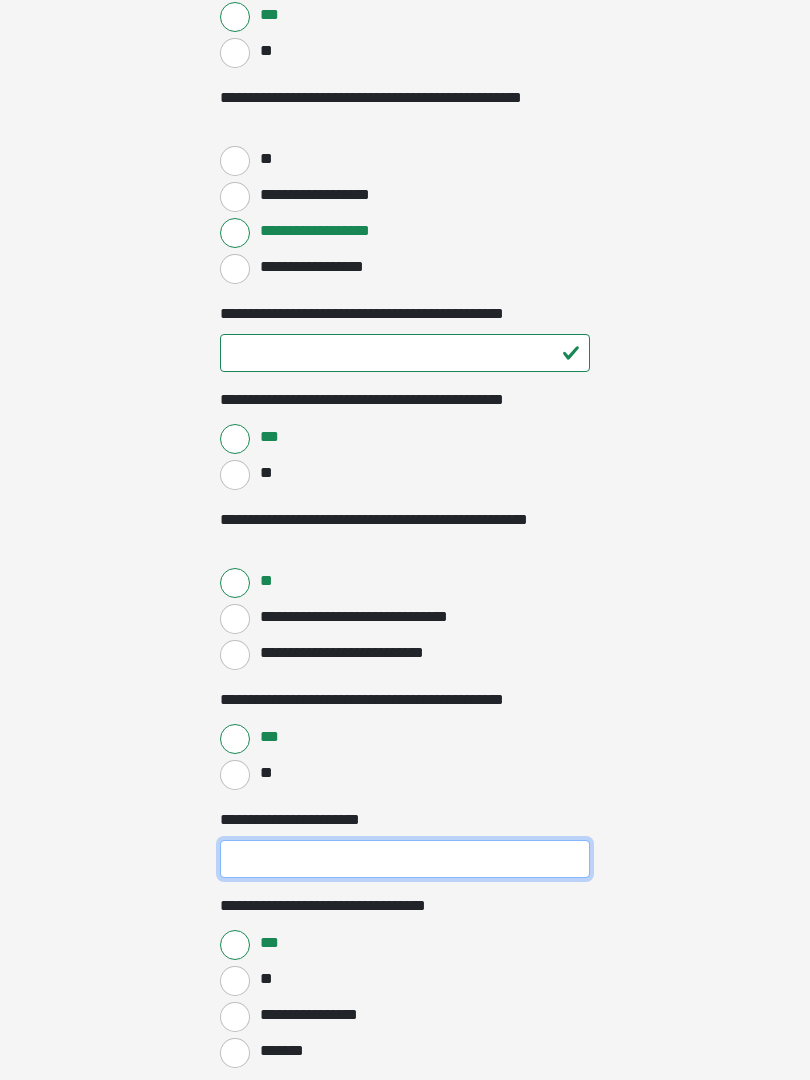click on "**********" at bounding box center (405, 859) 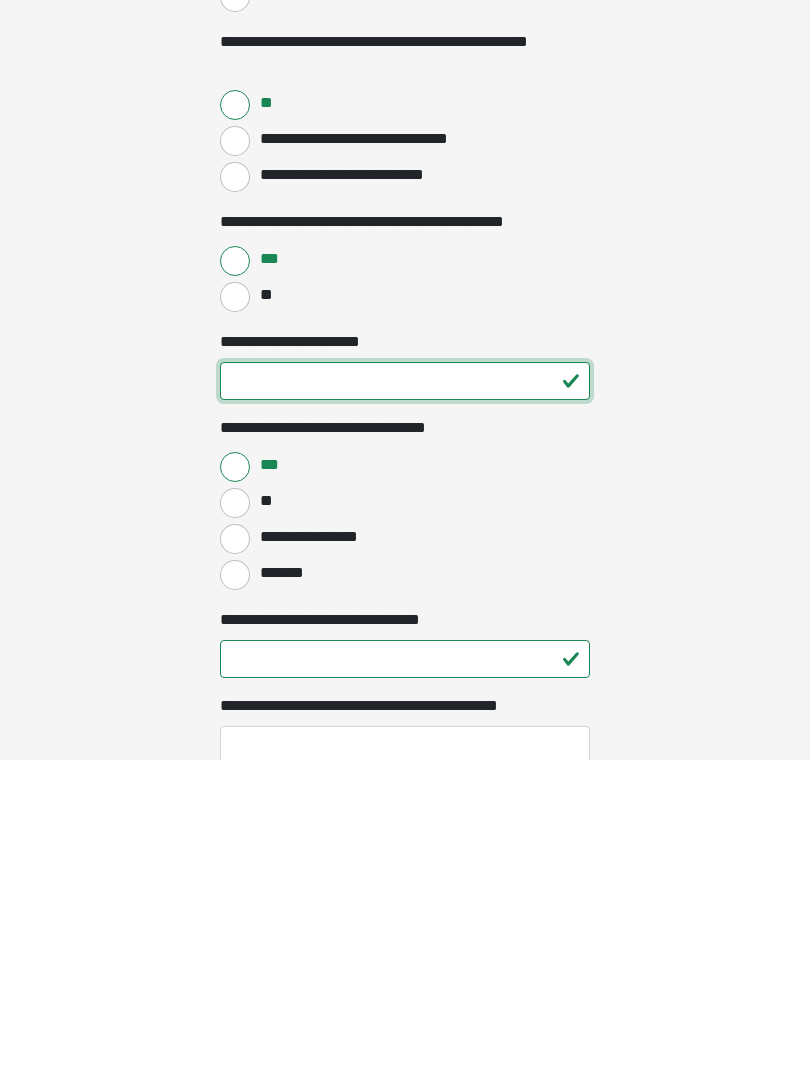 type on "**" 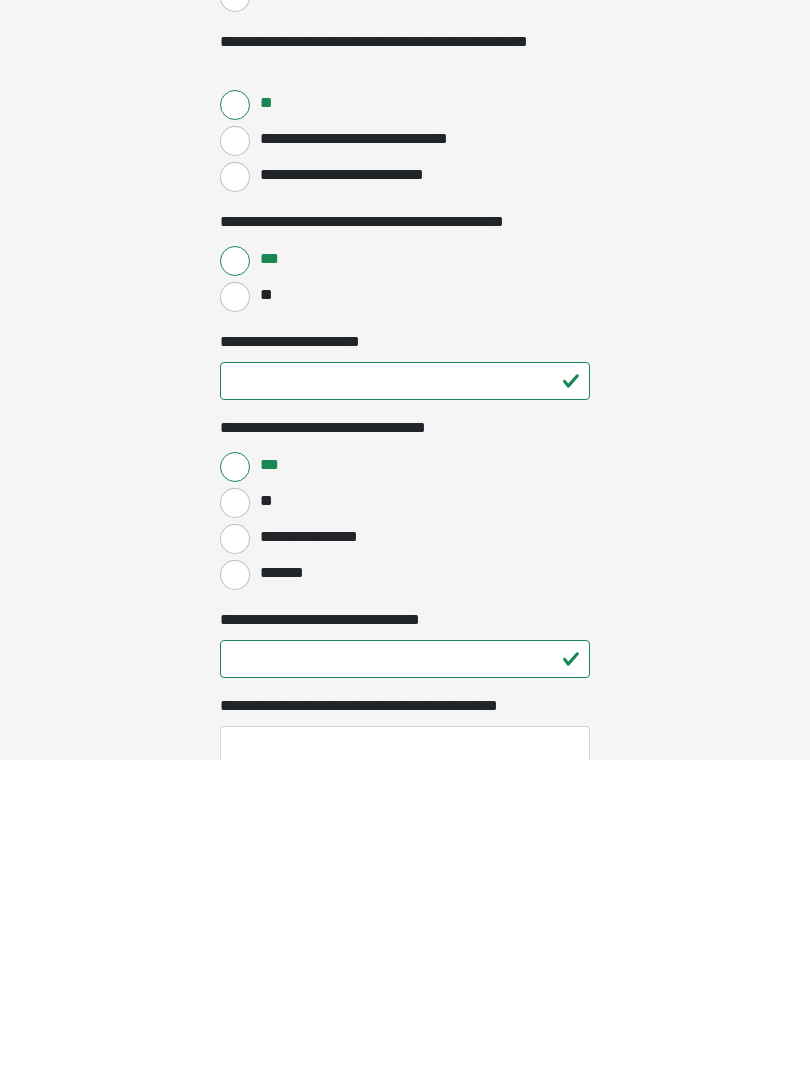 click on "**" at bounding box center [405, 821] 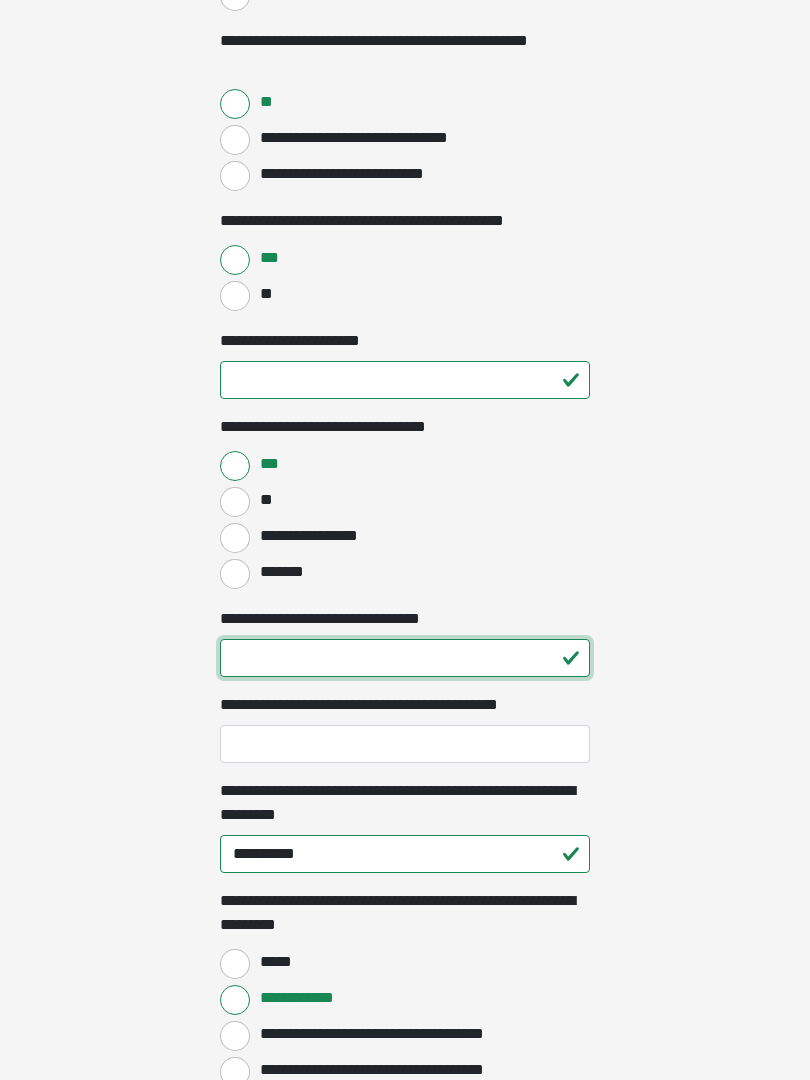 click on "**" at bounding box center [405, 658] 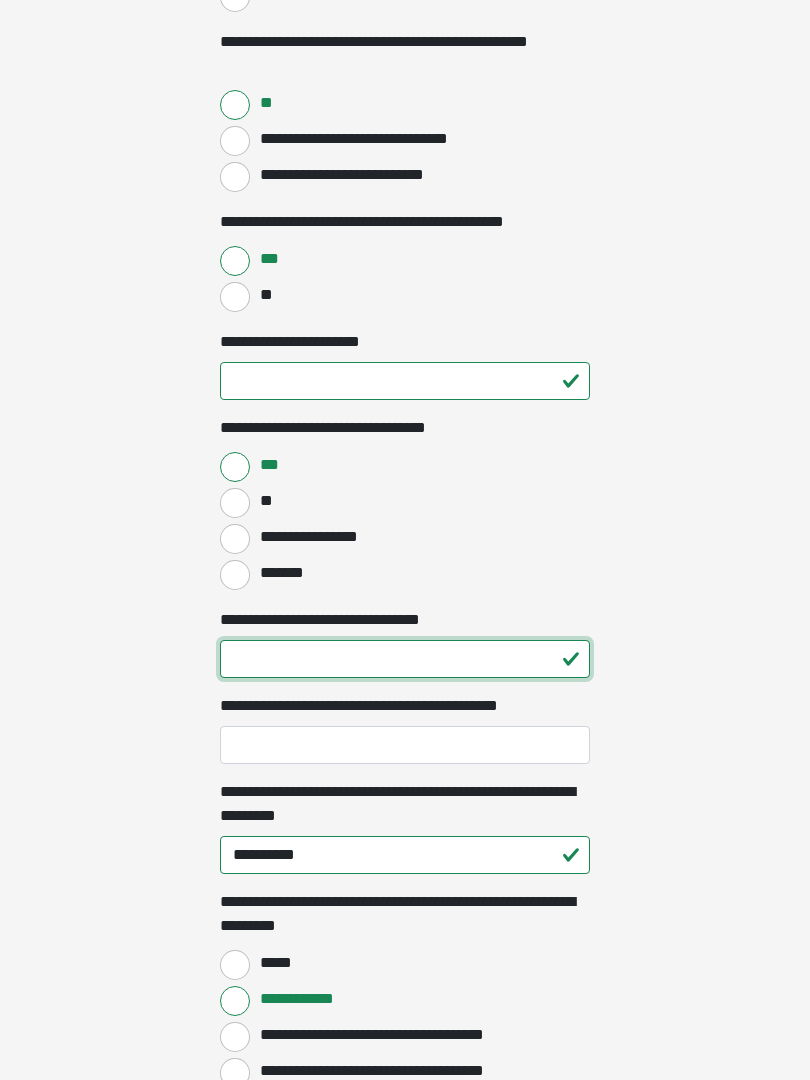 type on "*" 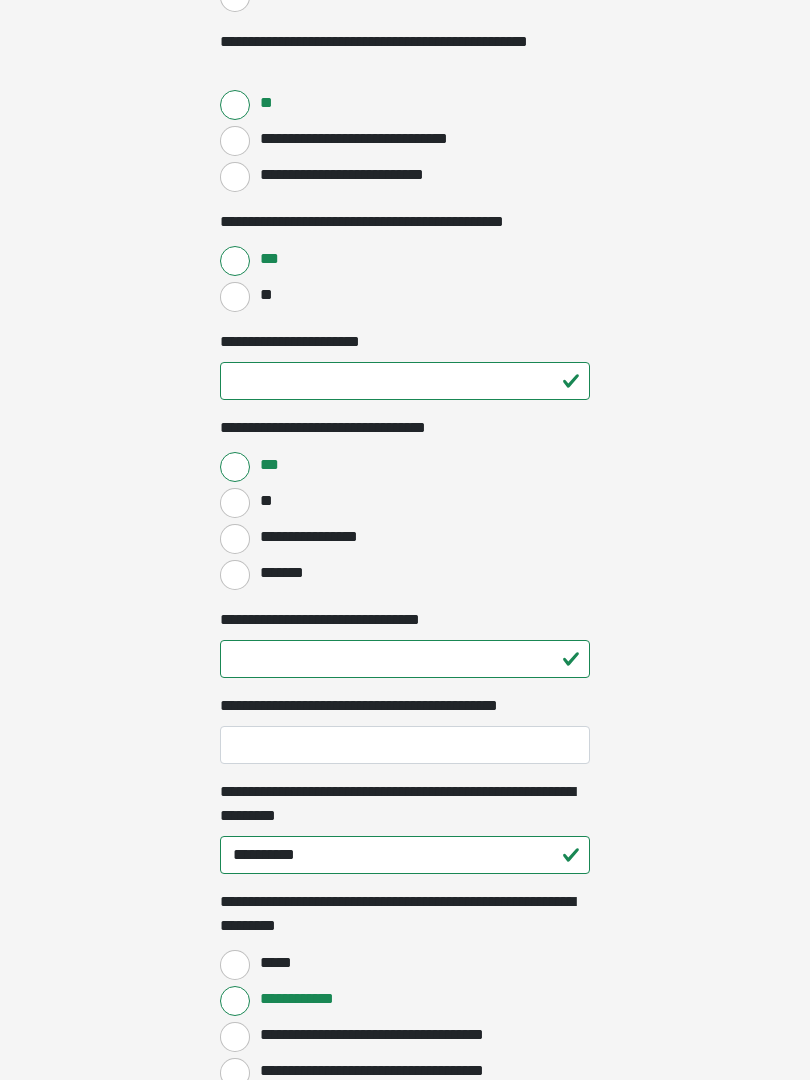 click on "**********" at bounding box center (405, -734) 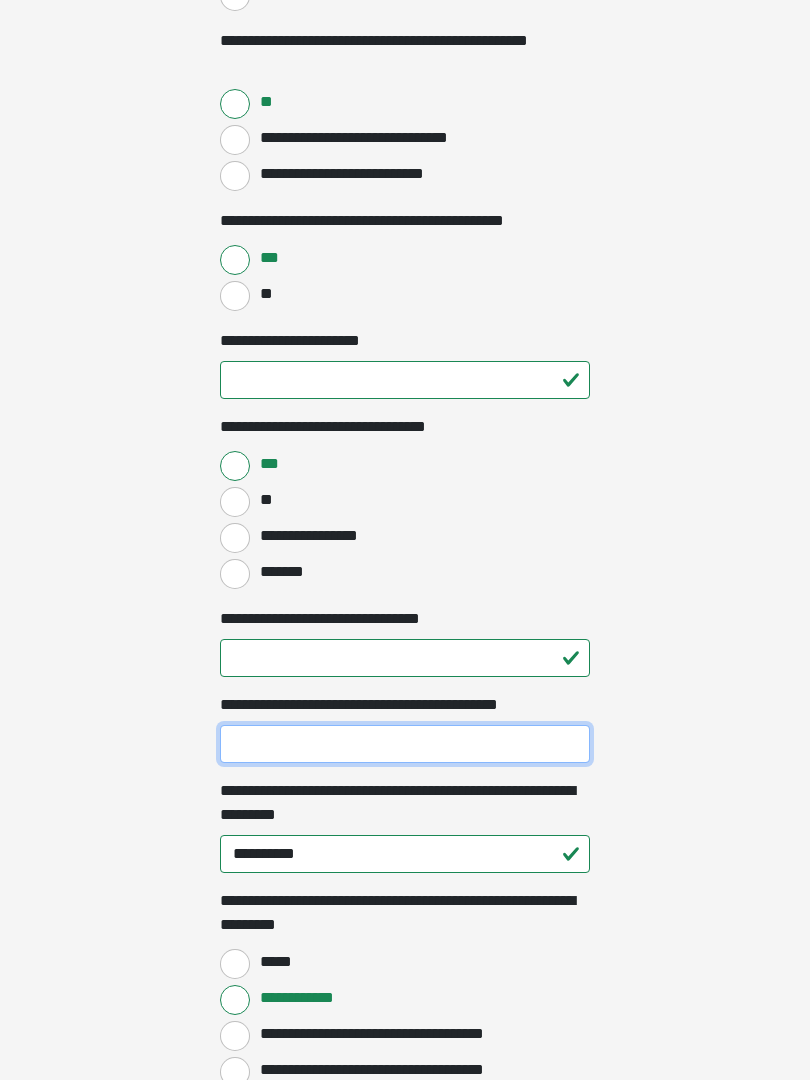 click on "**********" at bounding box center [405, 744] 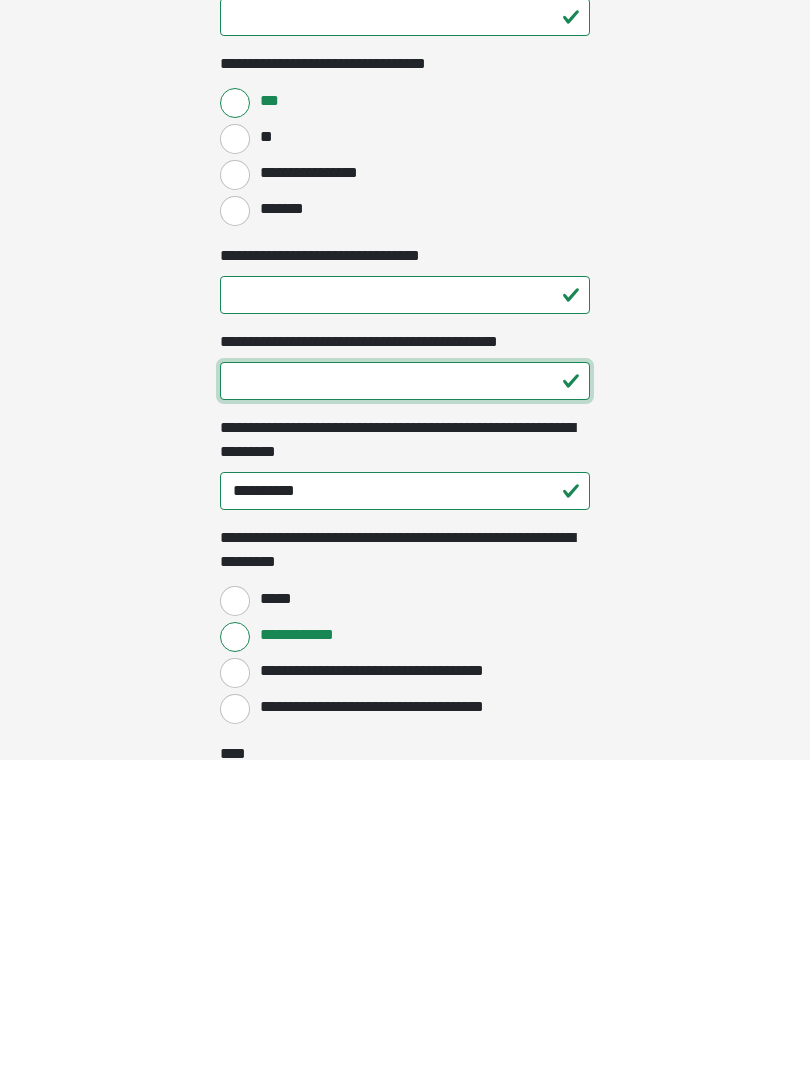 type on "**" 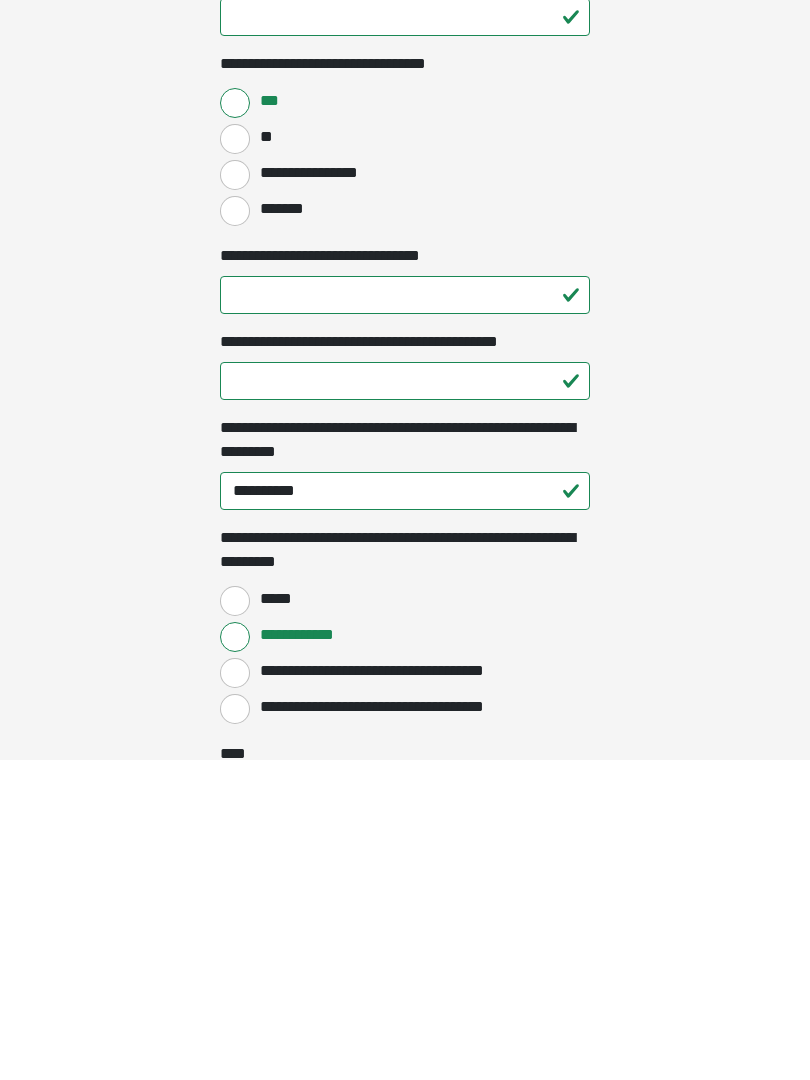 click on "**********" at bounding box center (405, -778) 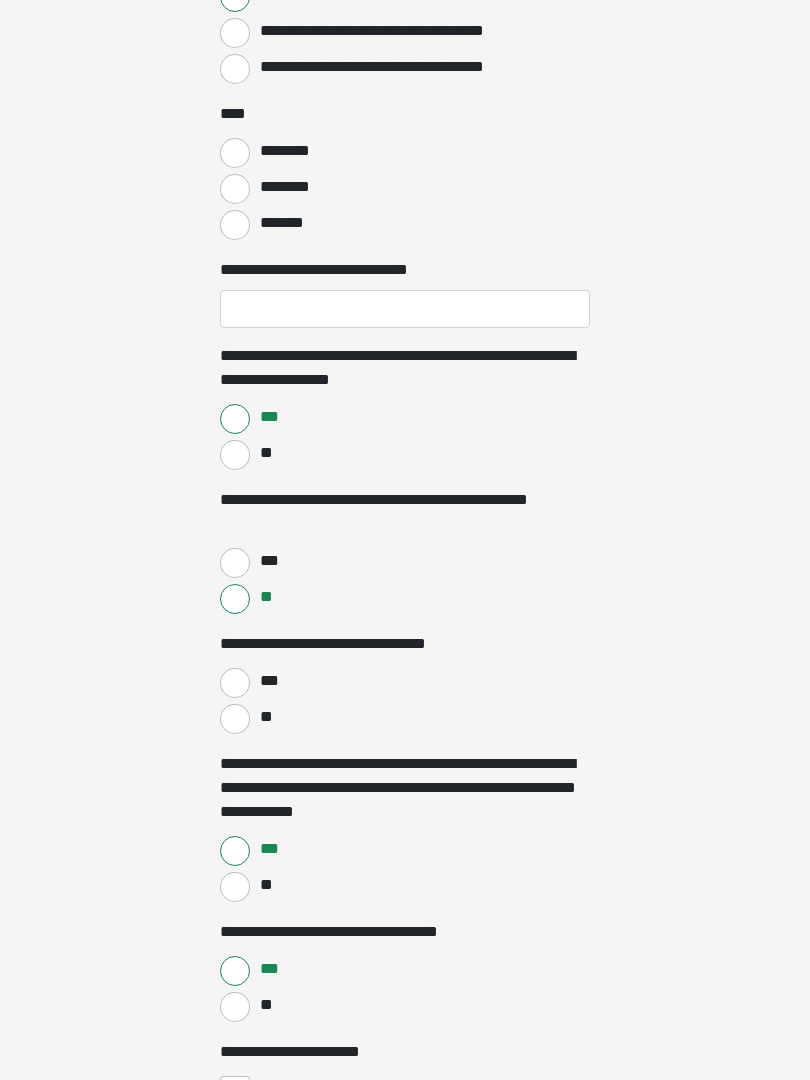 scroll, scrollTop: 2279, scrollLeft: 0, axis: vertical 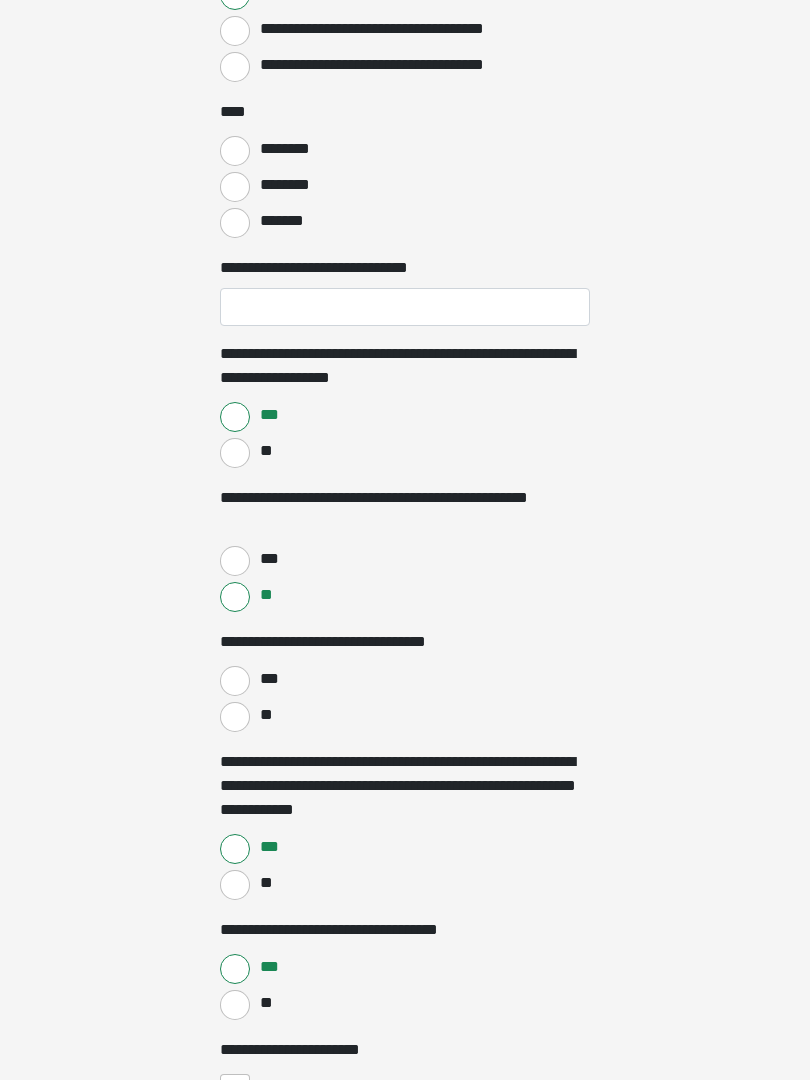 click on "**" at bounding box center [235, 718] 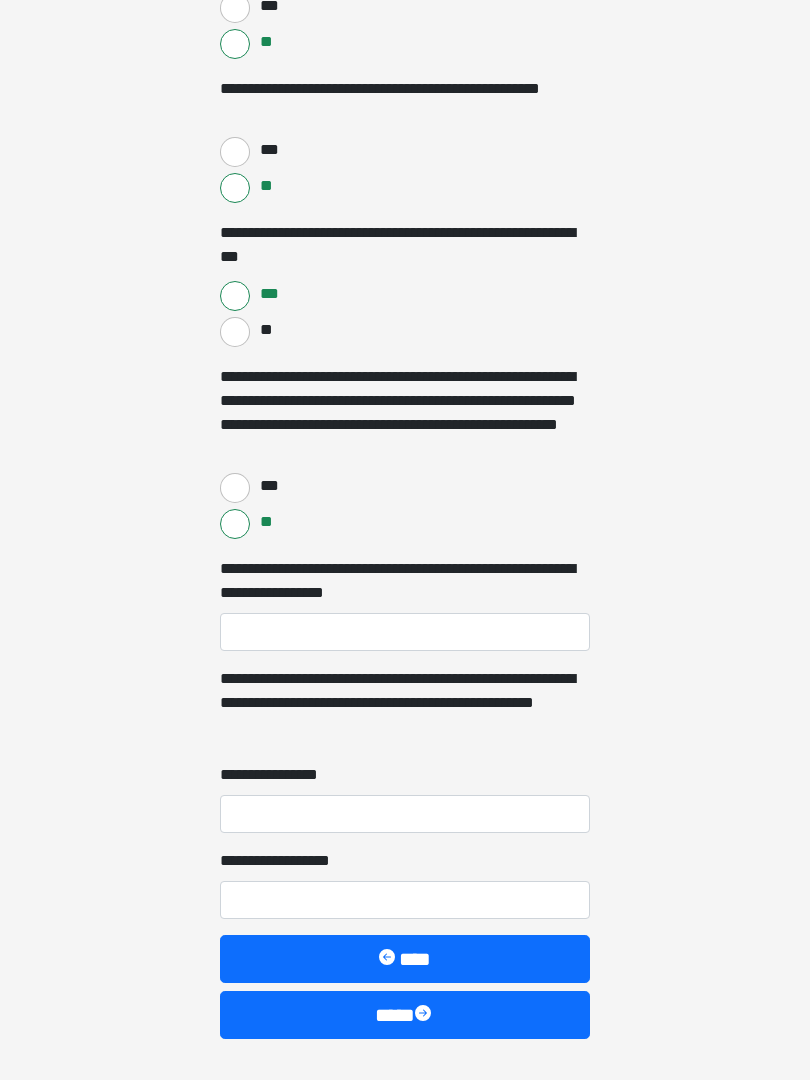 scroll, scrollTop: 4716, scrollLeft: 0, axis: vertical 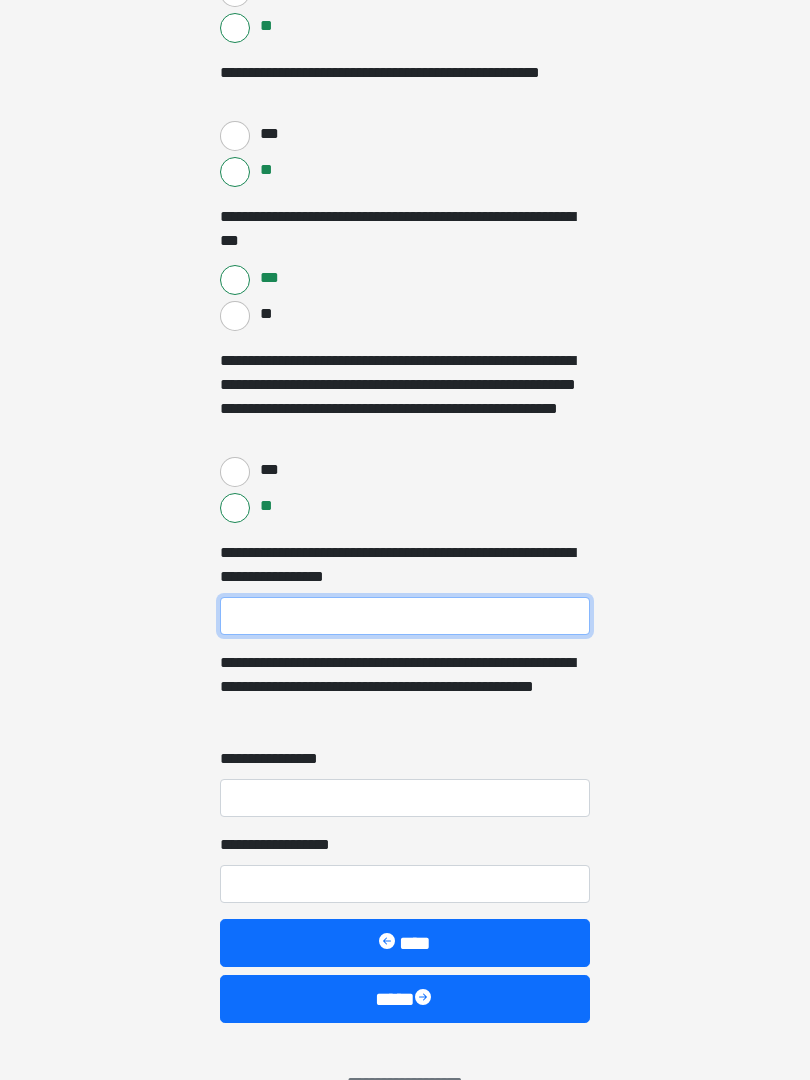 click on "**********" at bounding box center [405, 617] 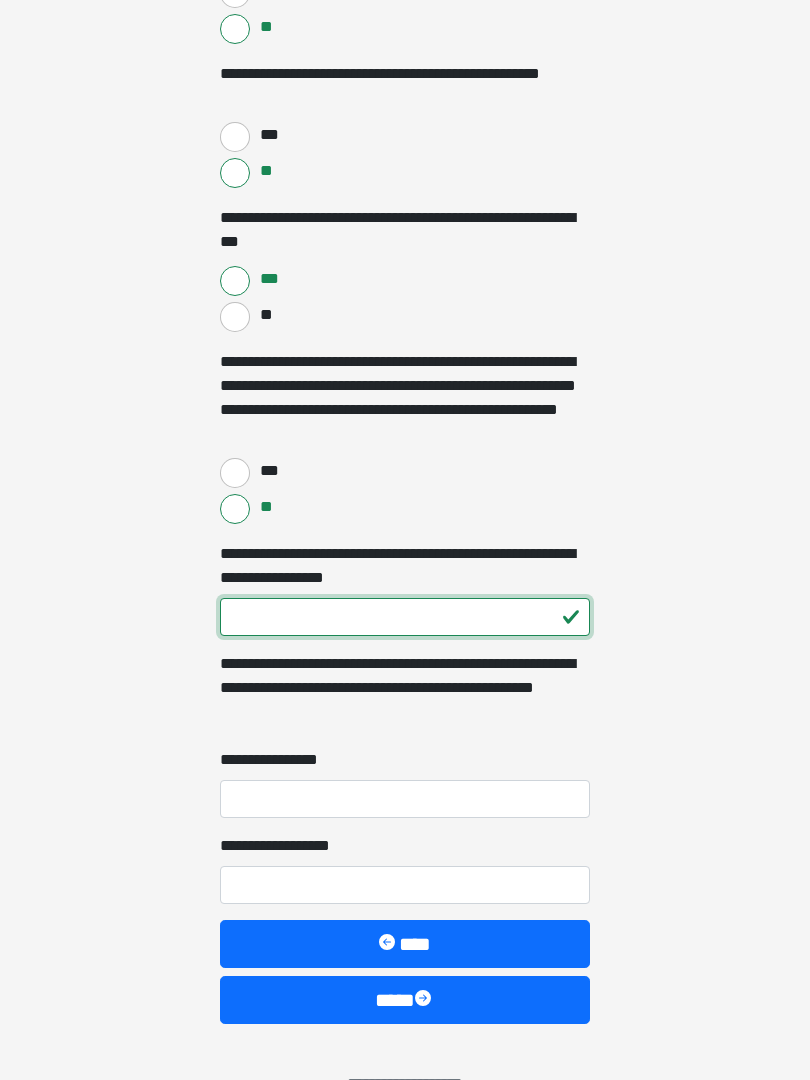 type on "***" 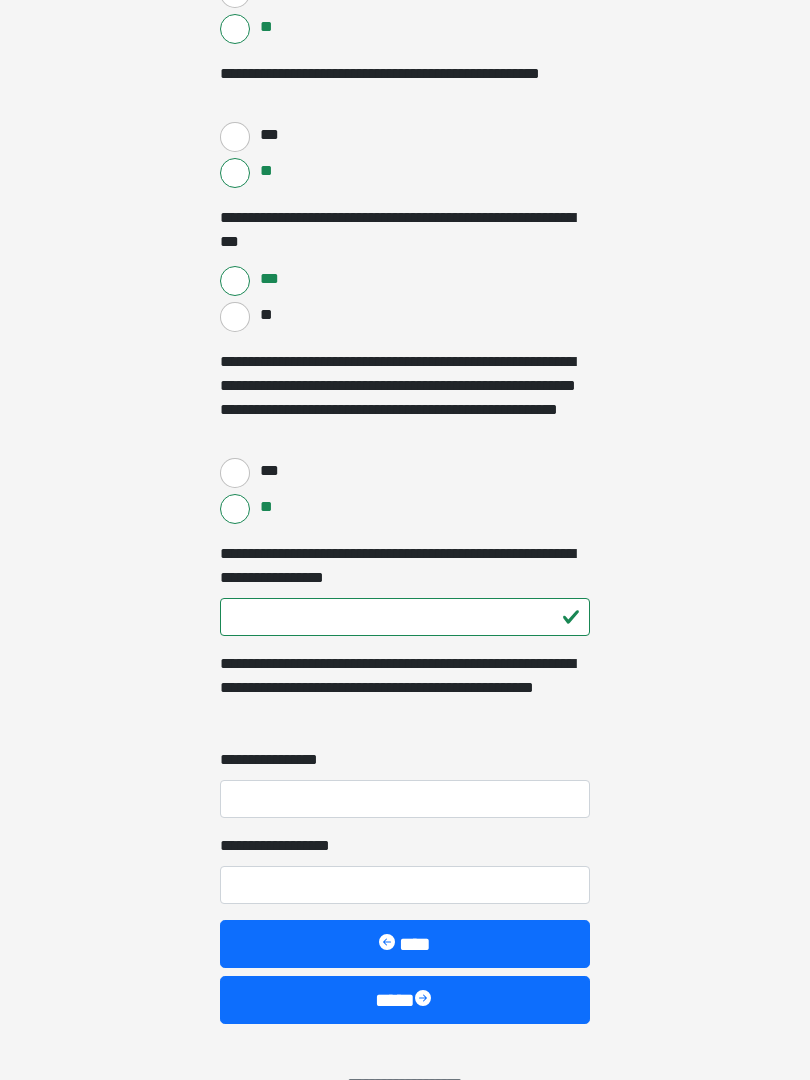 click on "**********" at bounding box center [405, -4176] 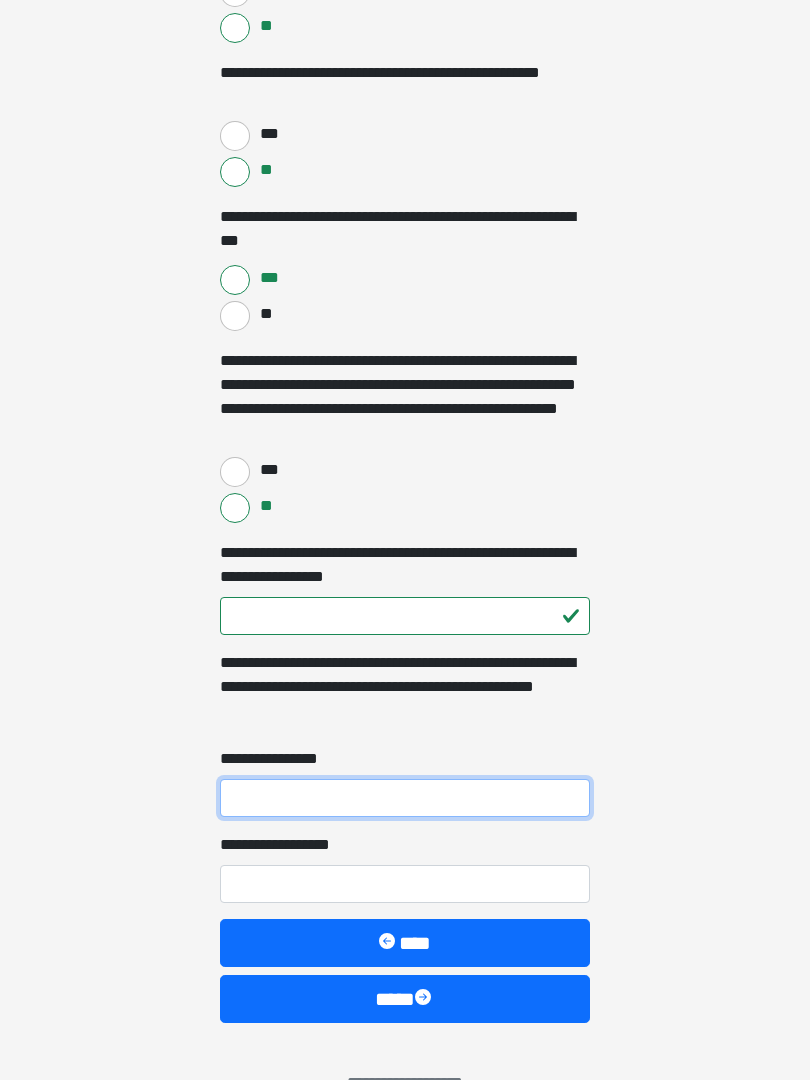 click on "**********" at bounding box center (405, 798) 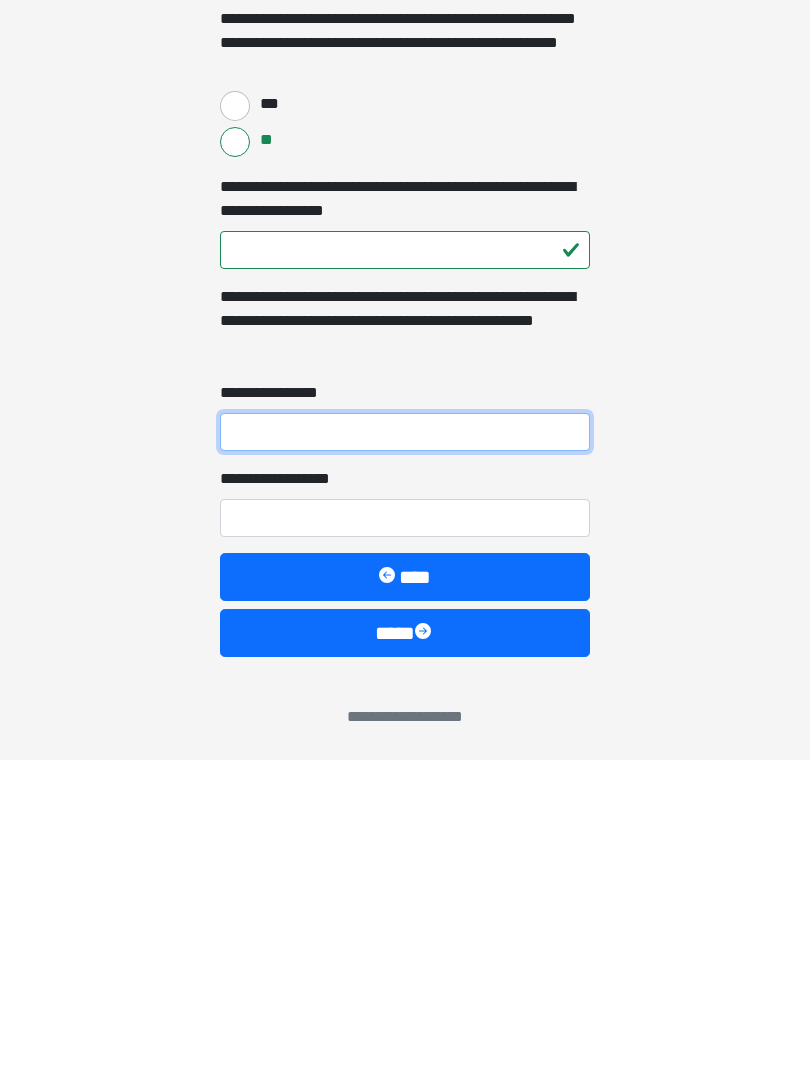 type on "*" 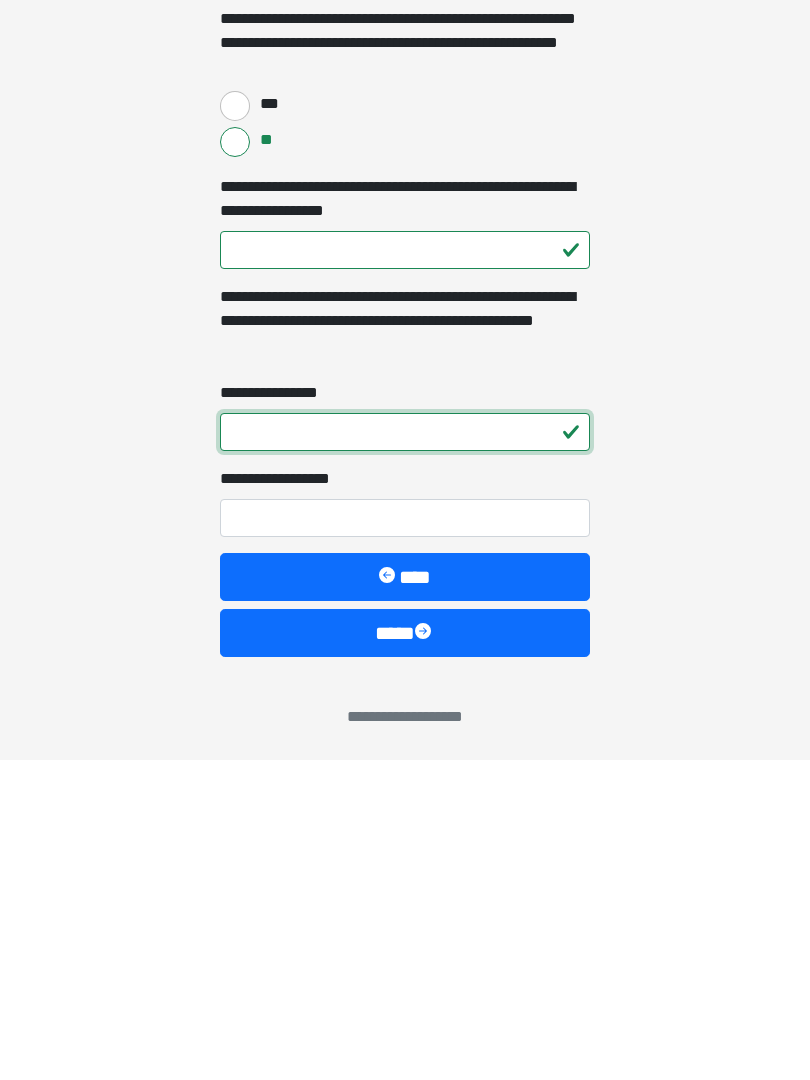 type on "*" 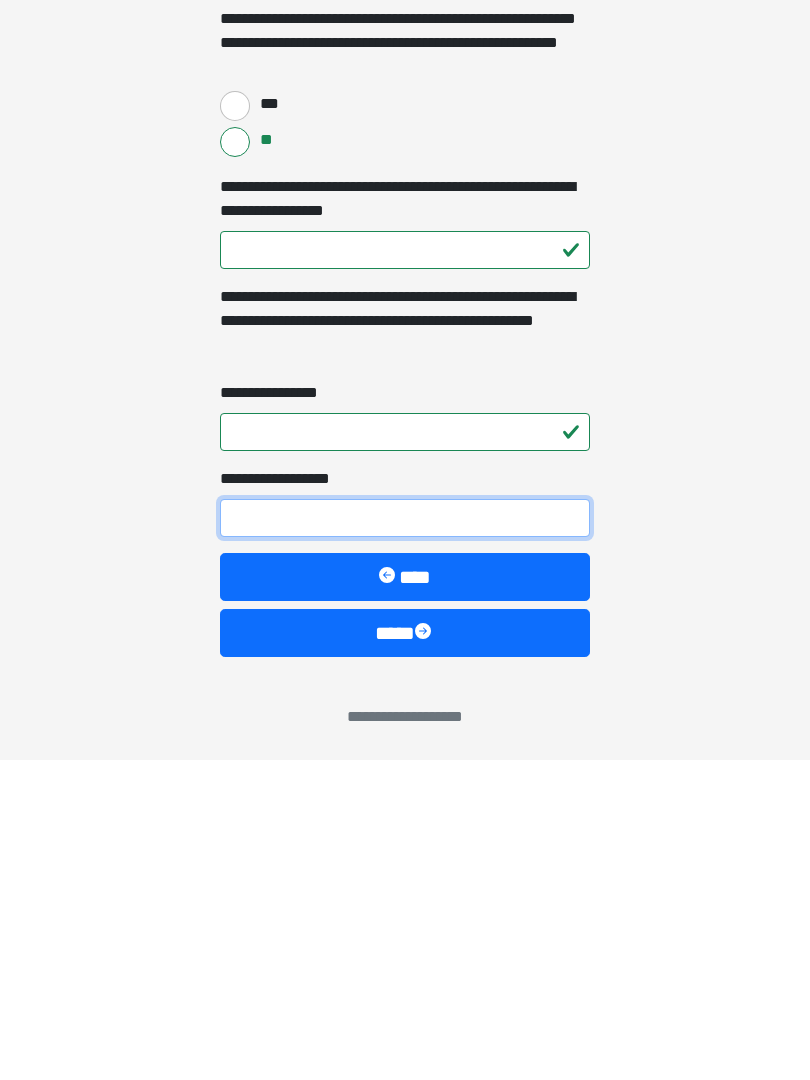 click on "**********" at bounding box center [405, 838] 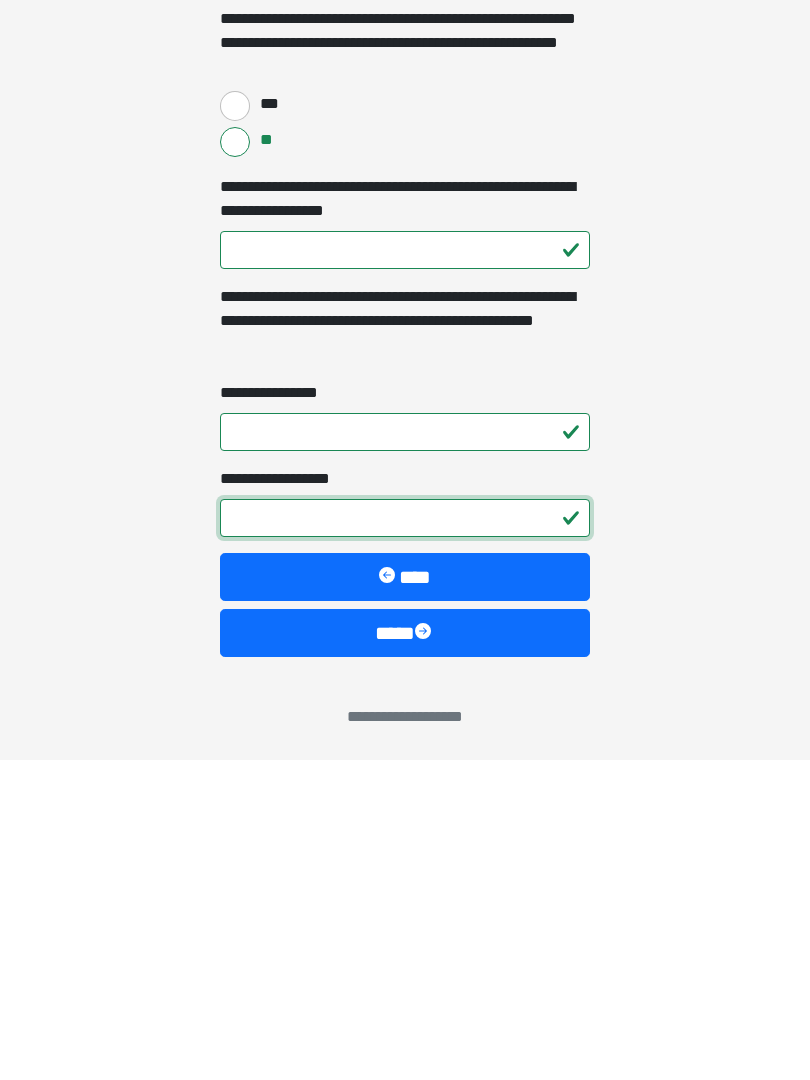 type on "**" 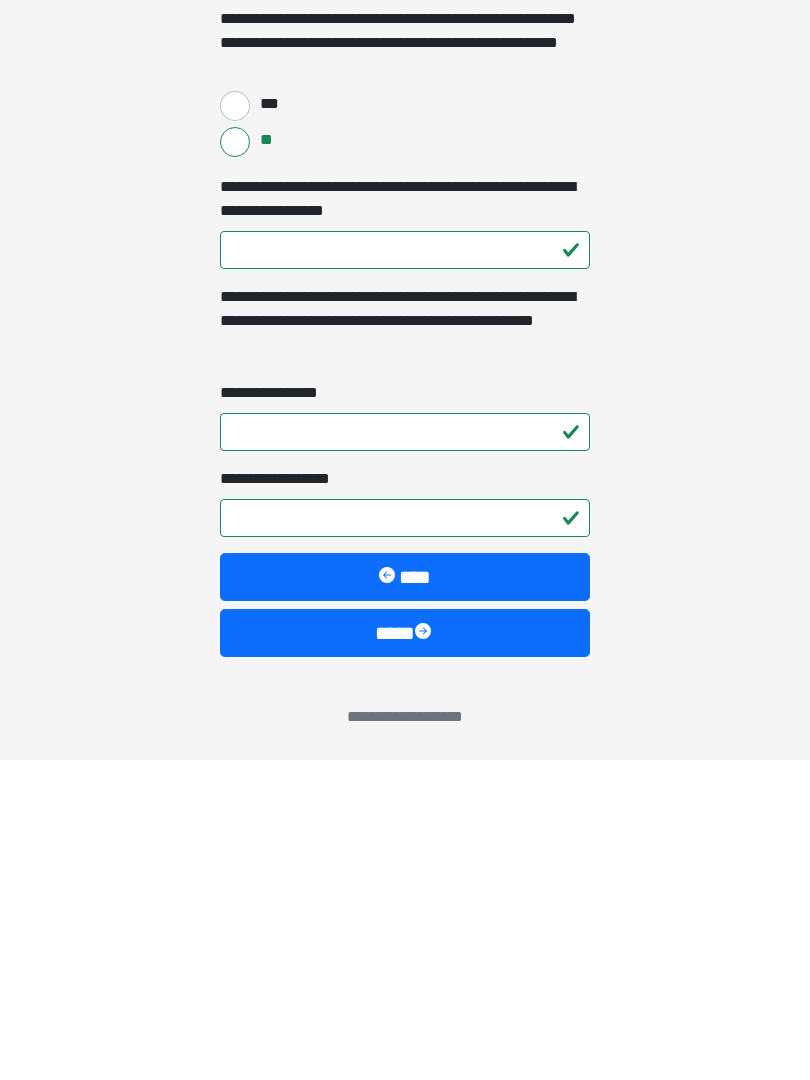 click on "****" at bounding box center (405, 953) 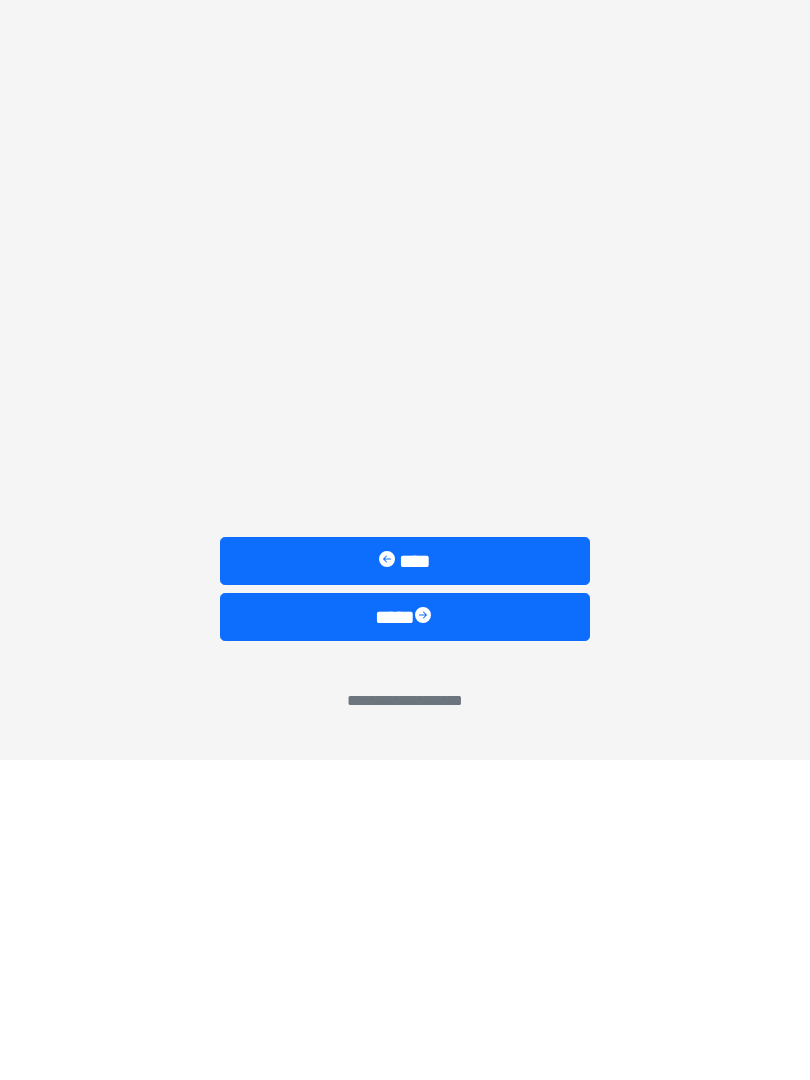 scroll, scrollTop: 0, scrollLeft: 0, axis: both 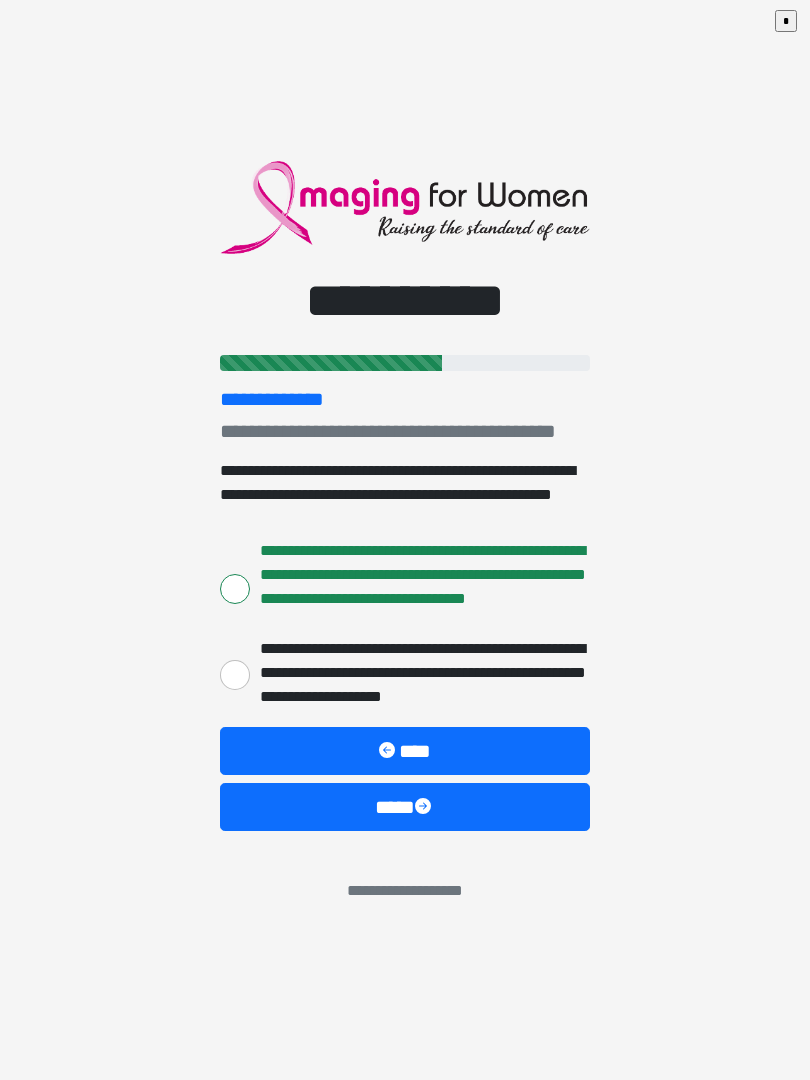 click on "****" at bounding box center (405, 807) 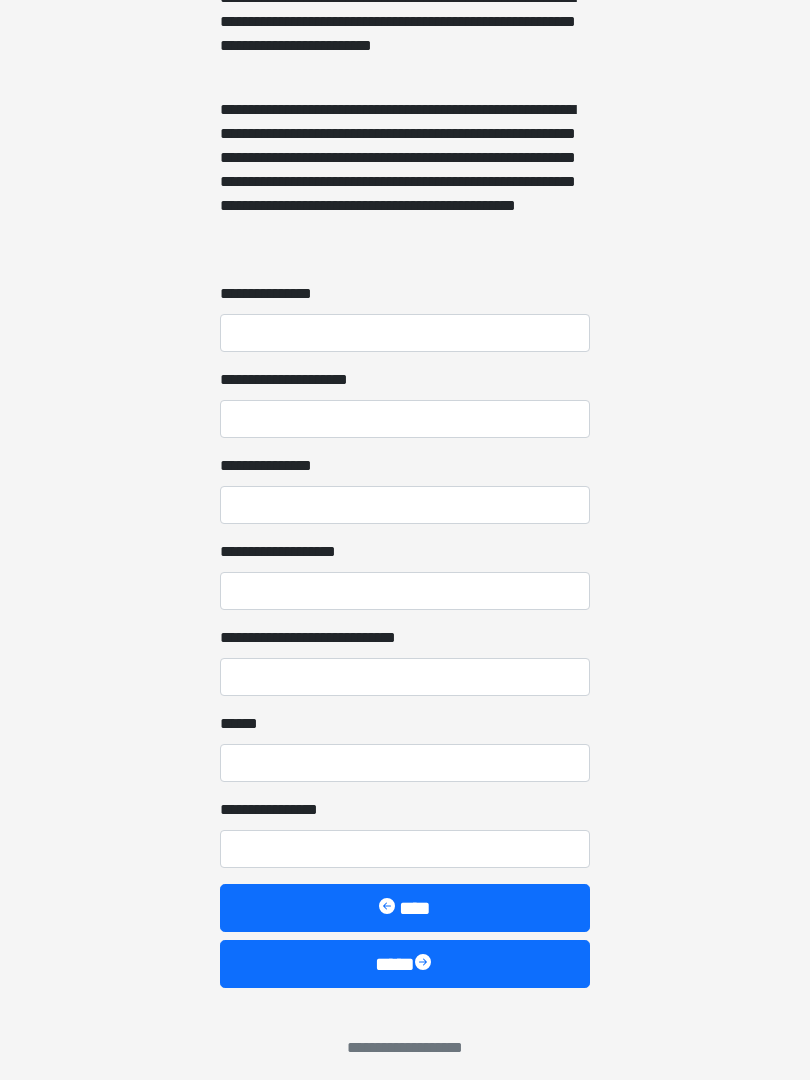 scroll, scrollTop: 1467, scrollLeft: 0, axis: vertical 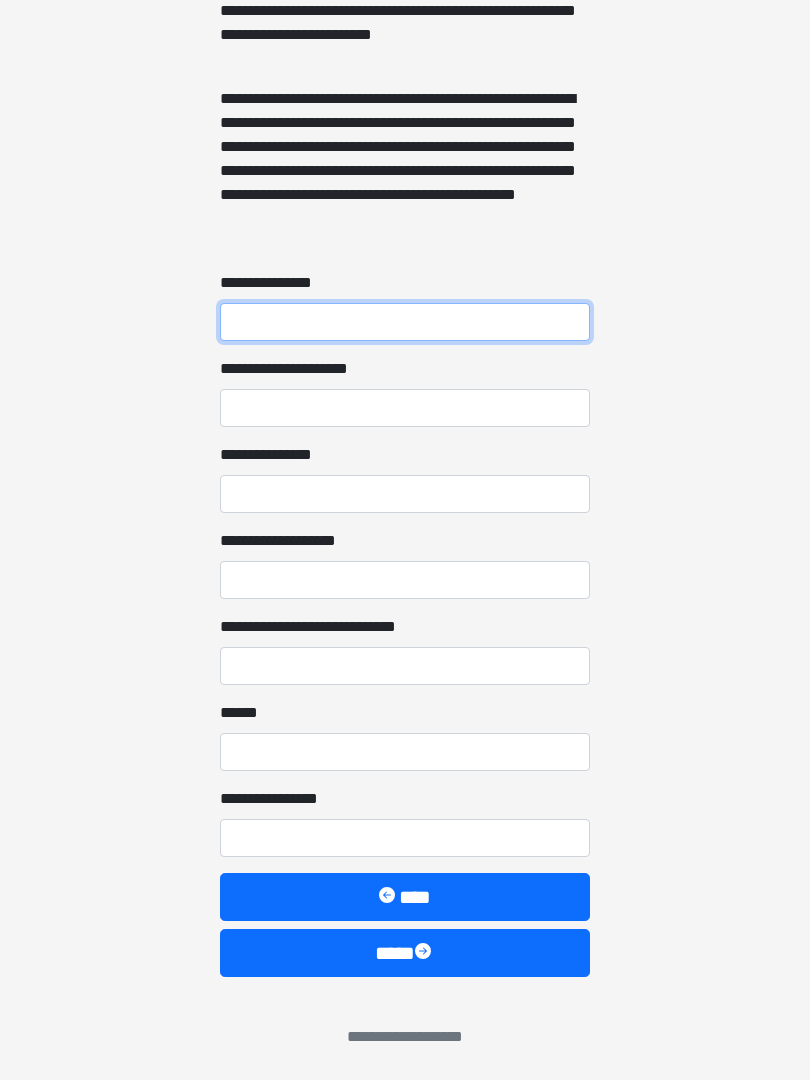 click on "**********" at bounding box center (405, 322) 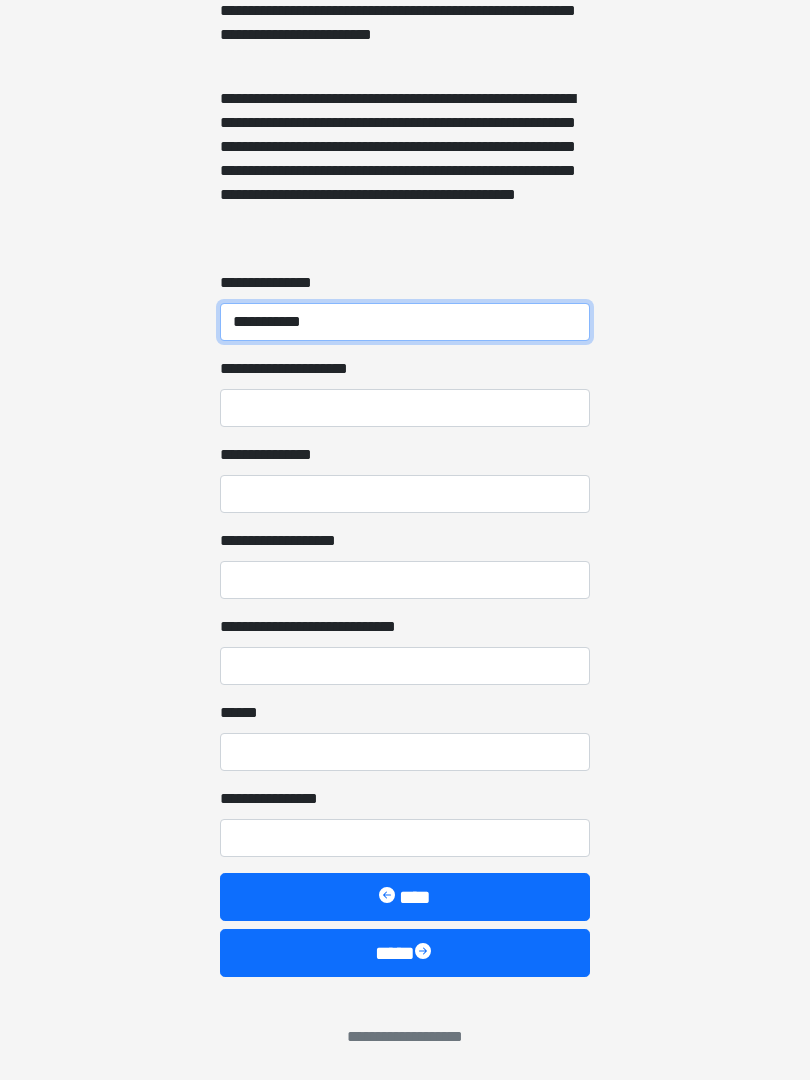 type on "**********" 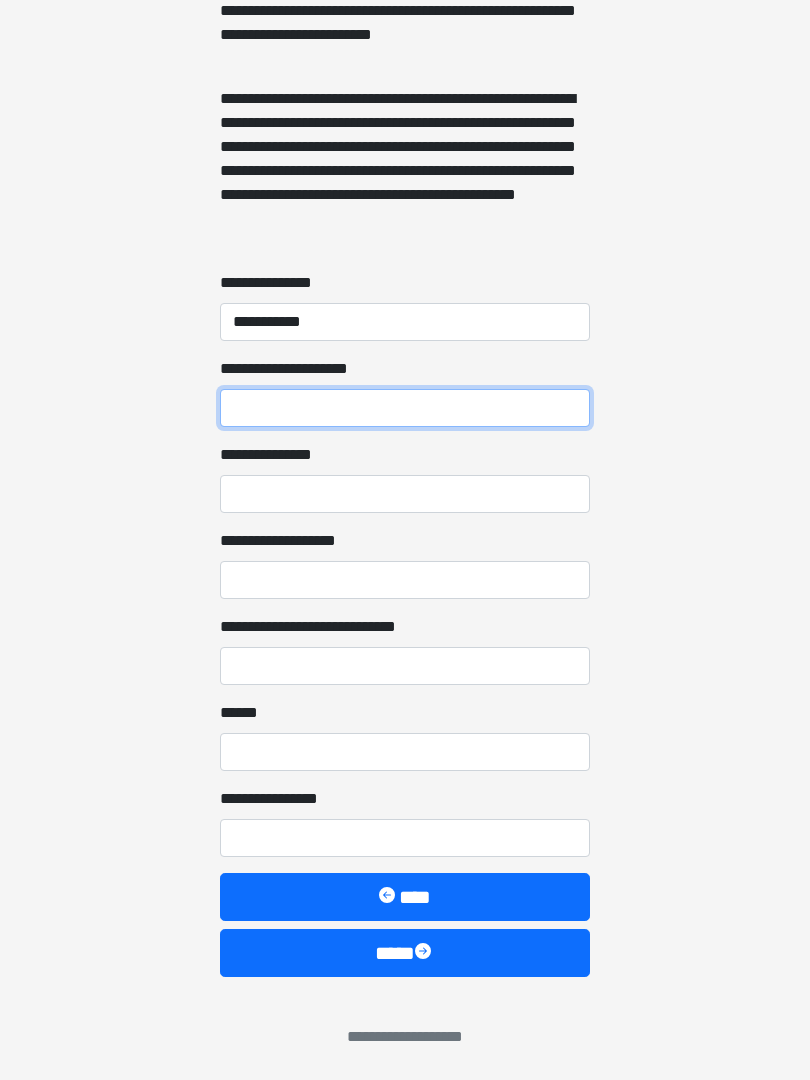 click on "**********" at bounding box center (405, 408) 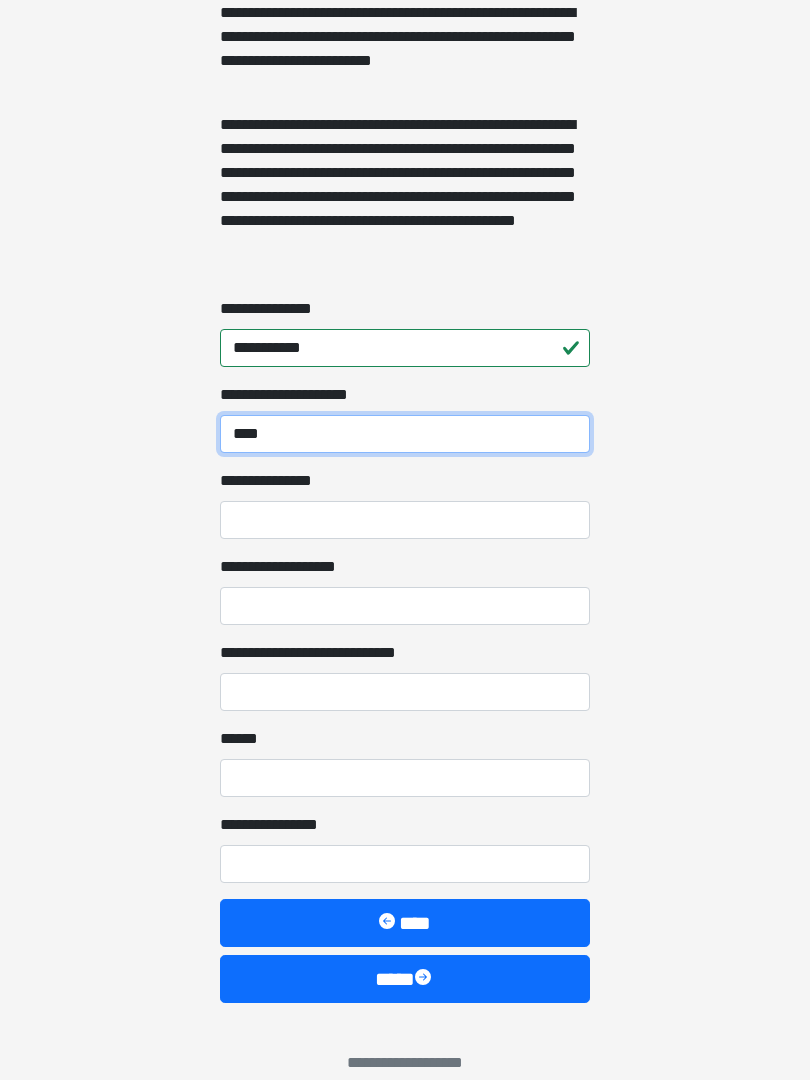 scroll, scrollTop: 1374, scrollLeft: 0, axis: vertical 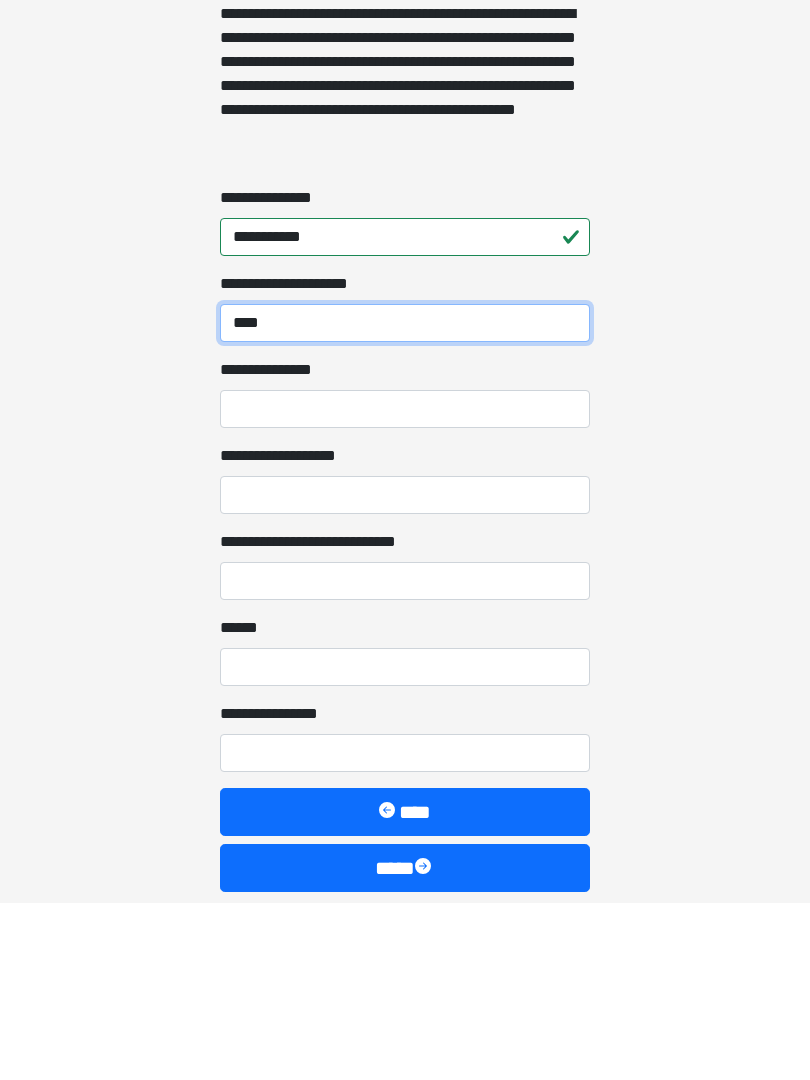 type on "****" 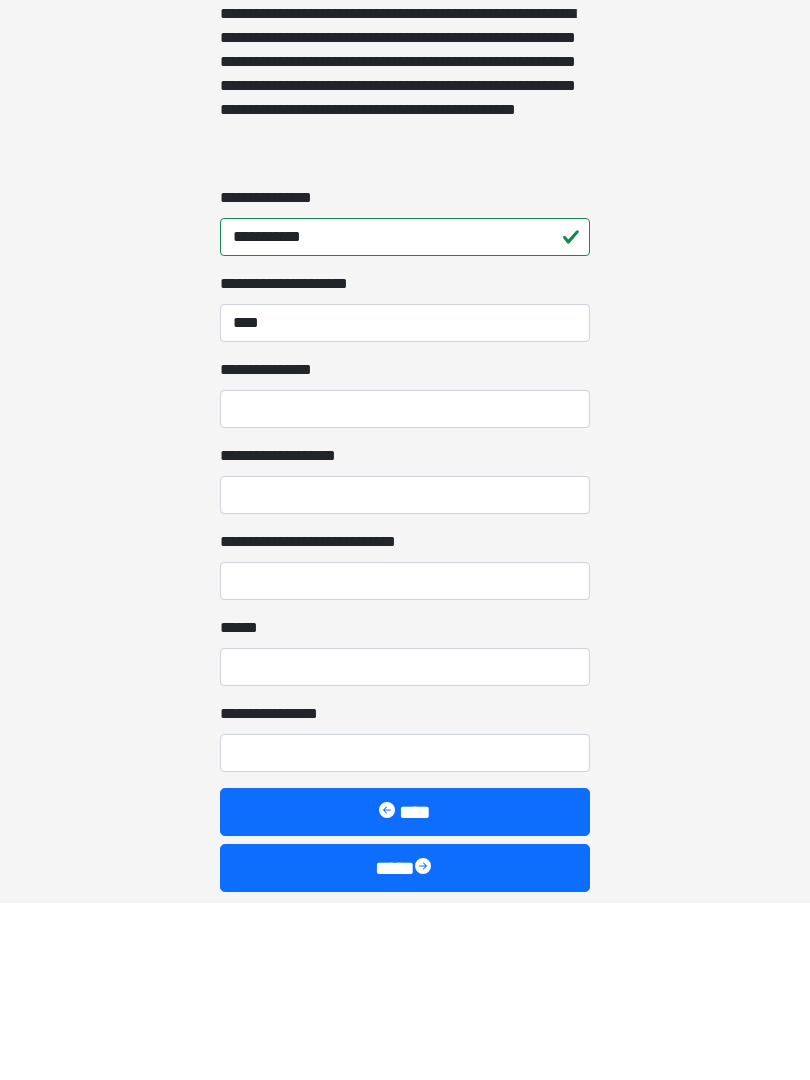 click on "**********" at bounding box center [405, 587] 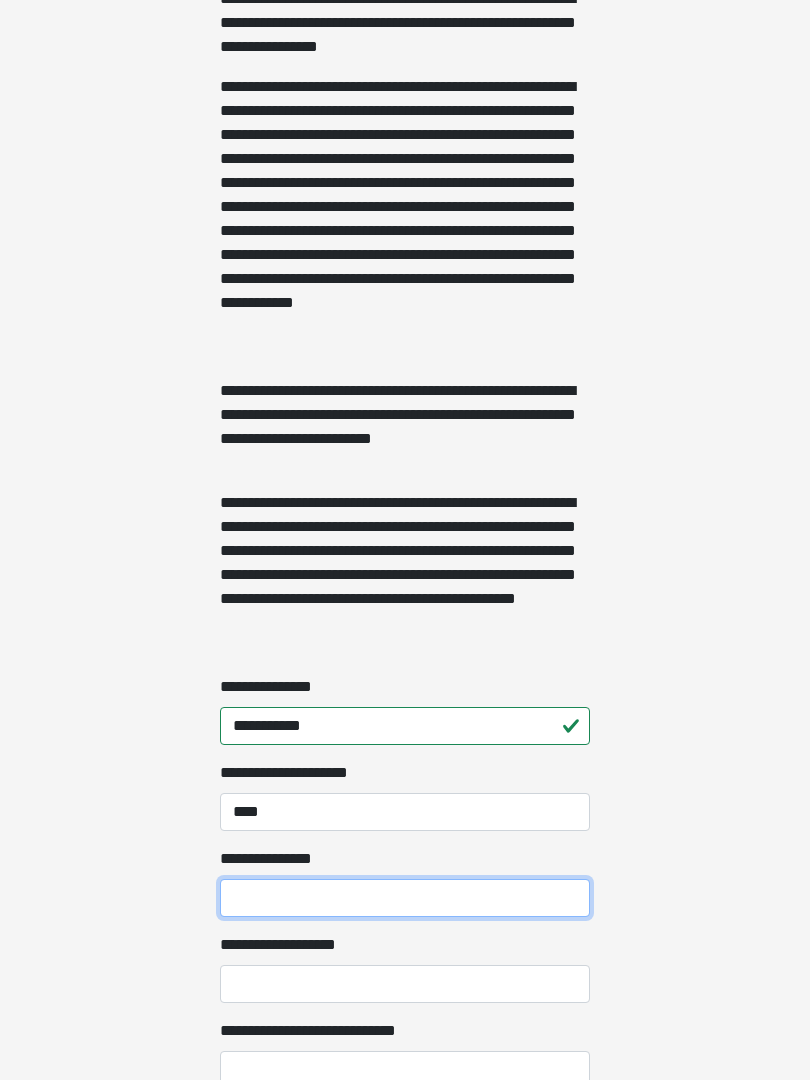 scroll, scrollTop: 1061, scrollLeft: 0, axis: vertical 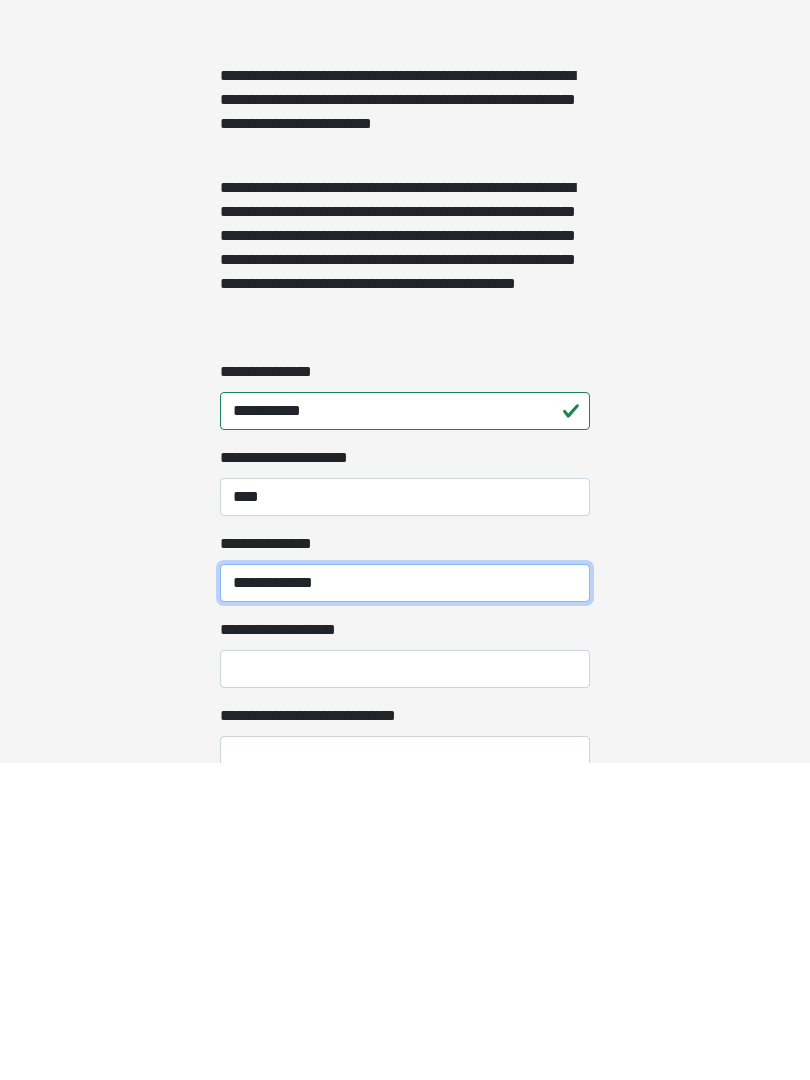 type on "**********" 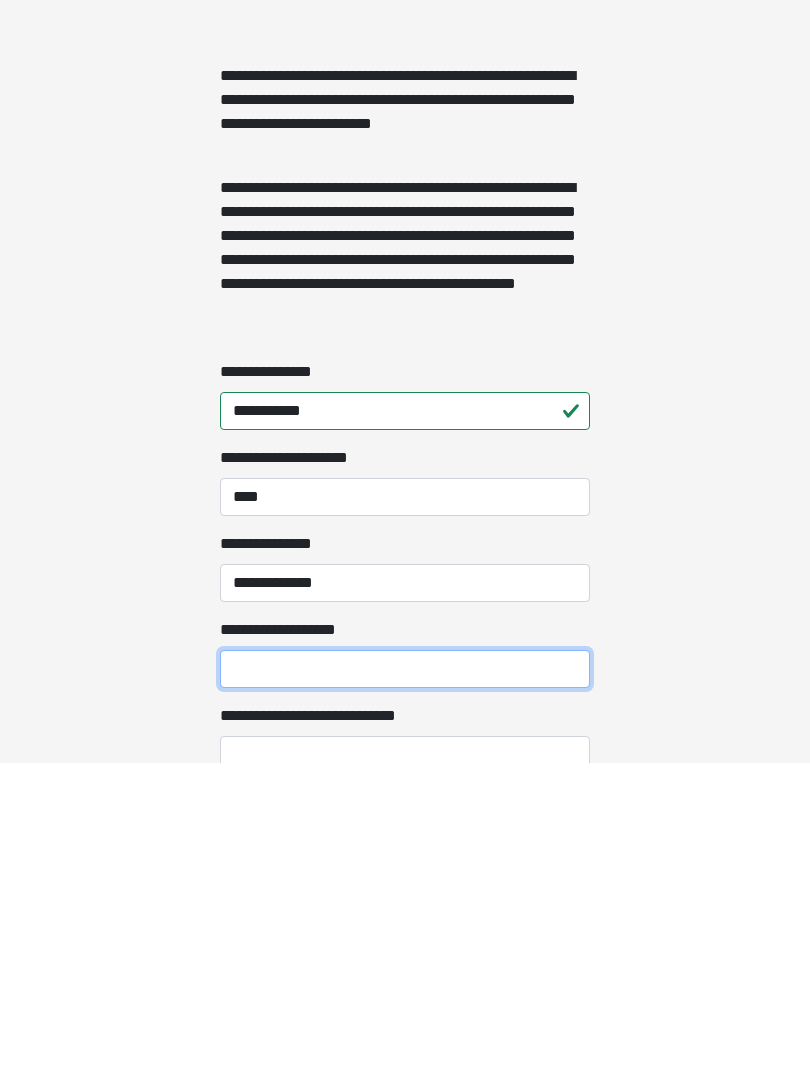 click on "**********" at bounding box center (405, 986) 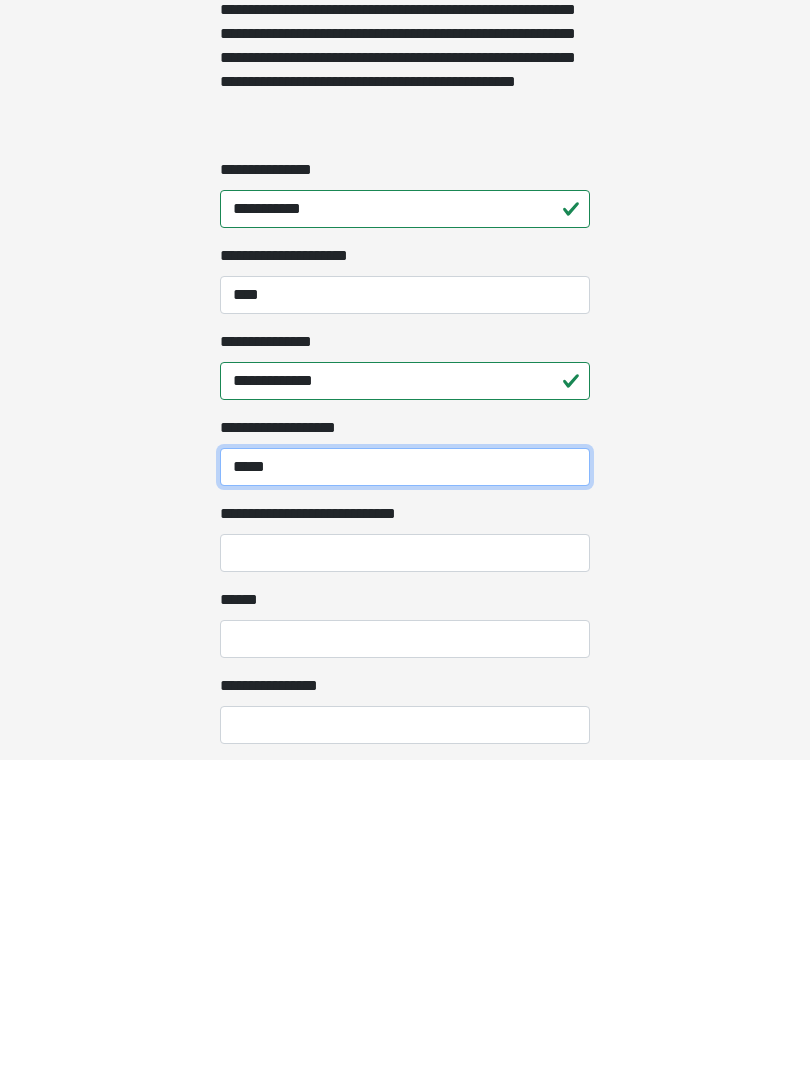 scroll, scrollTop: 1261, scrollLeft: 0, axis: vertical 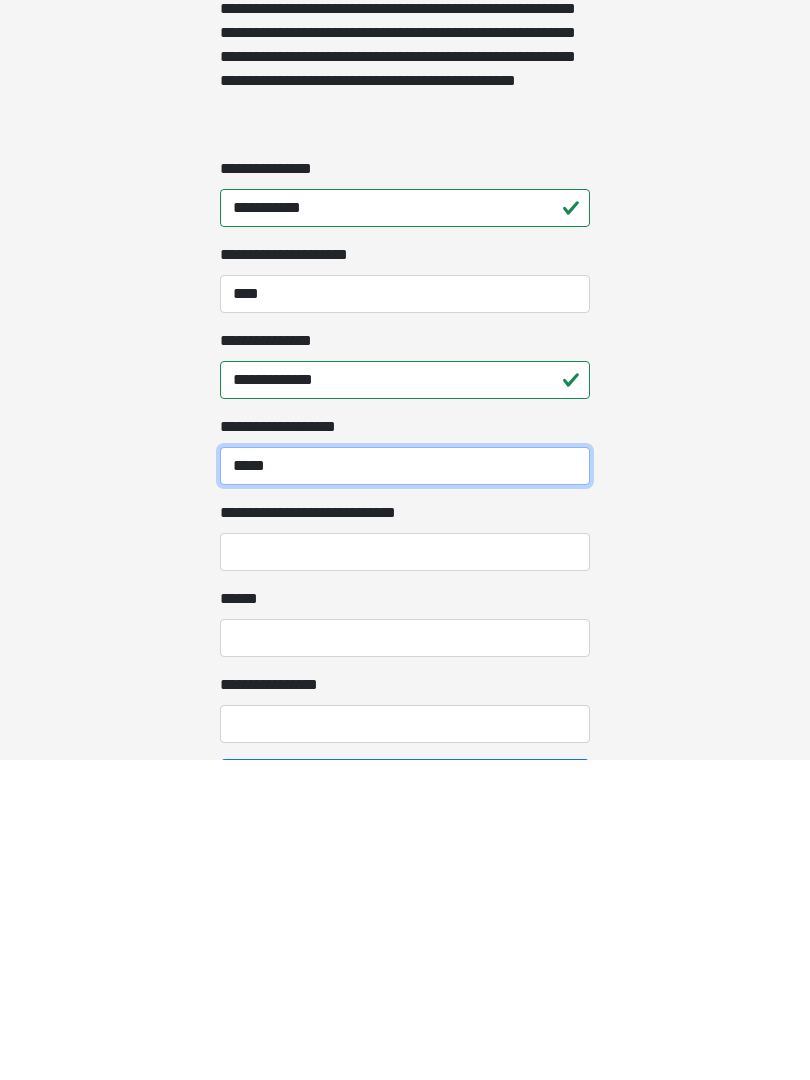 type on "*****" 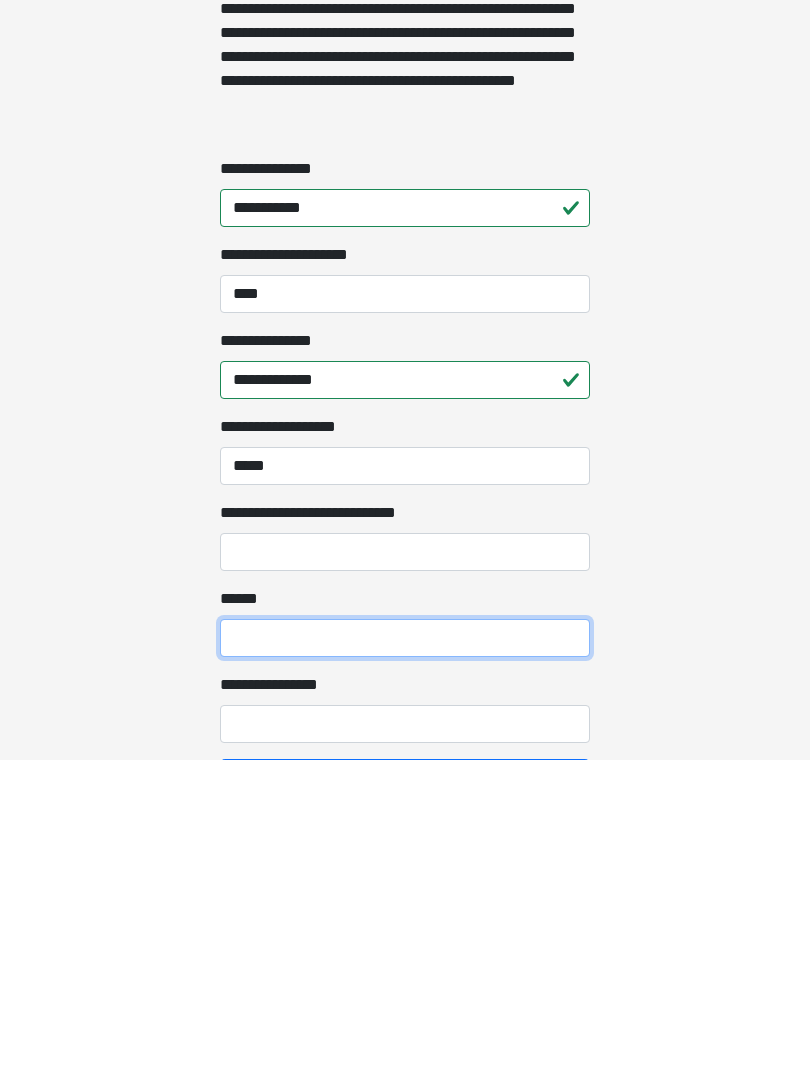 click on "**** *" at bounding box center (405, 958) 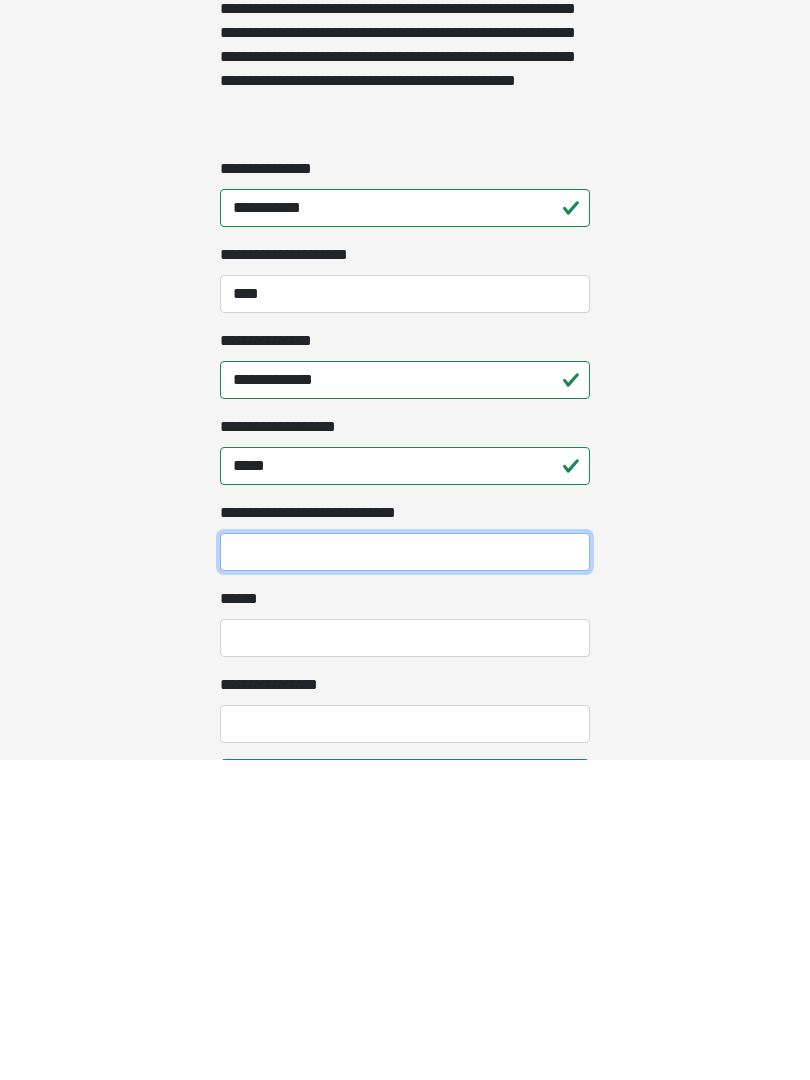 click on "**********" at bounding box center (405, 872) 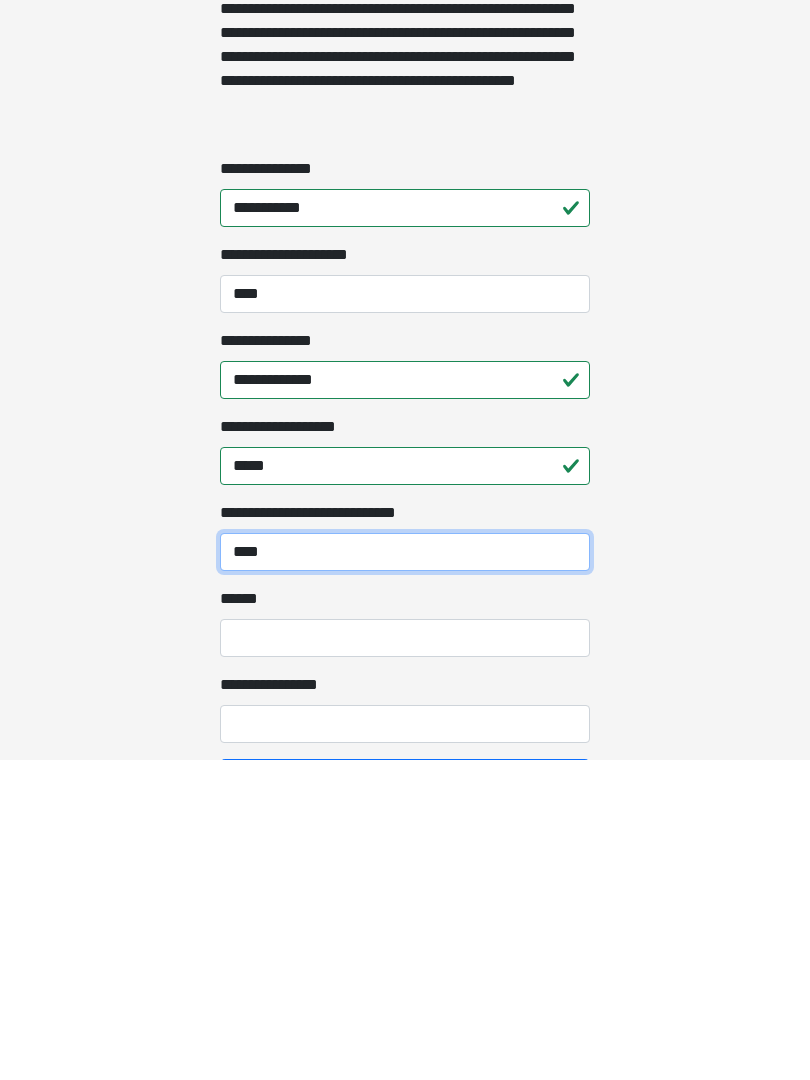 type on "****" 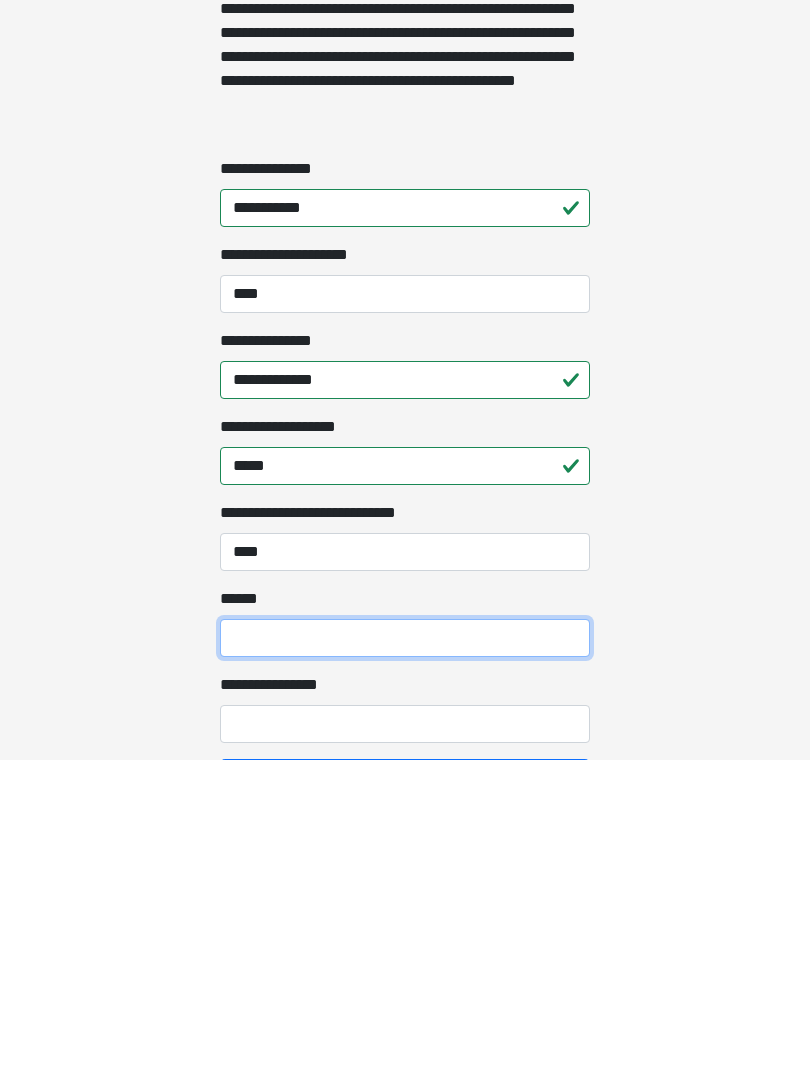 click on "**** *" at bounding box center [405, 958] 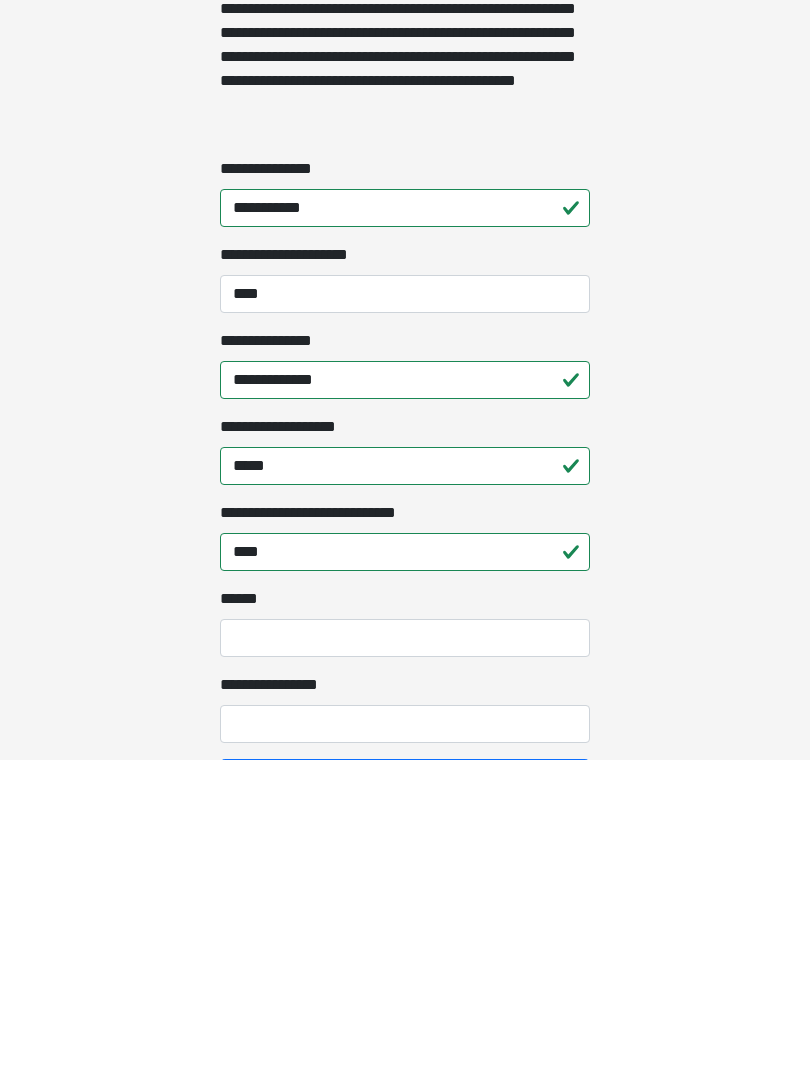scroll, scrollTop: 1467, scrollLeft: 0, axis: vertical 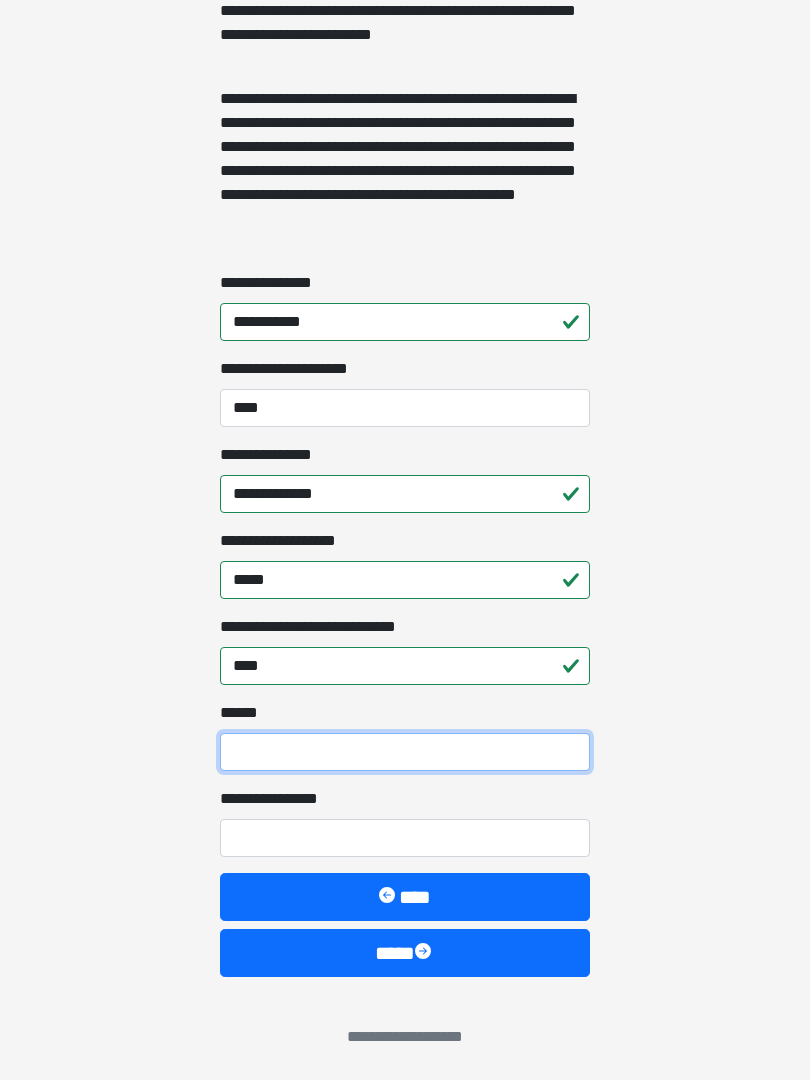 click on "**** *" at bounding box center (405, 752) 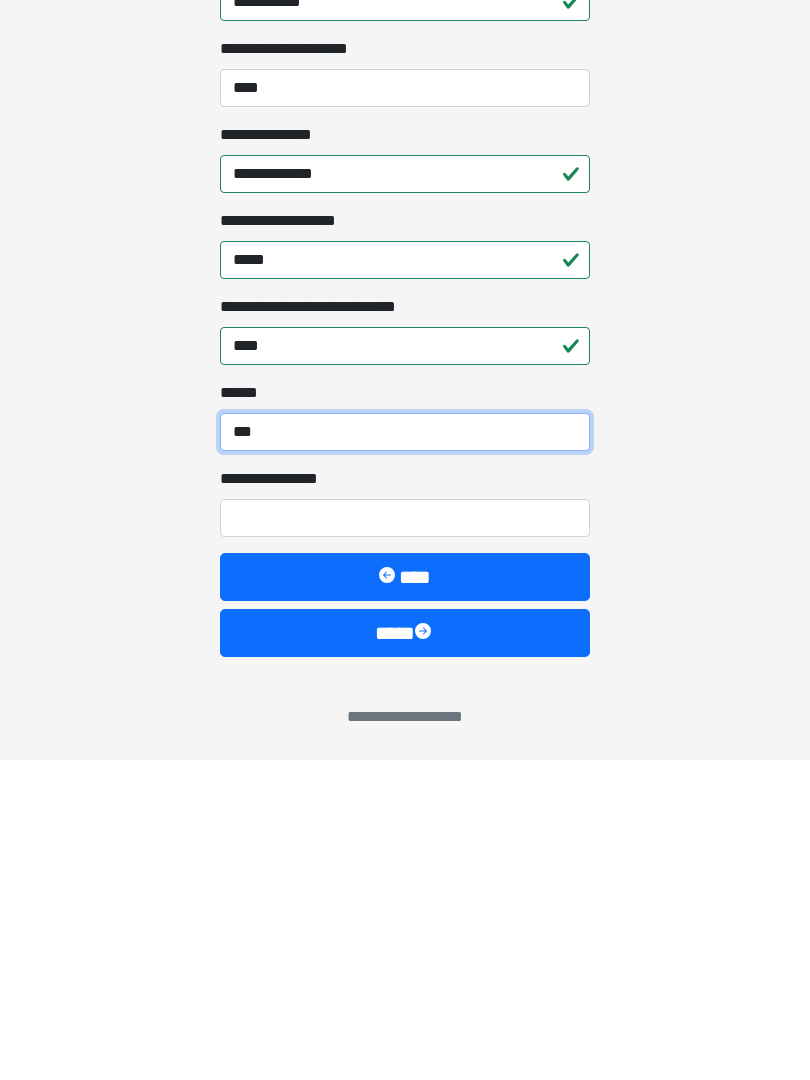 type on "***" 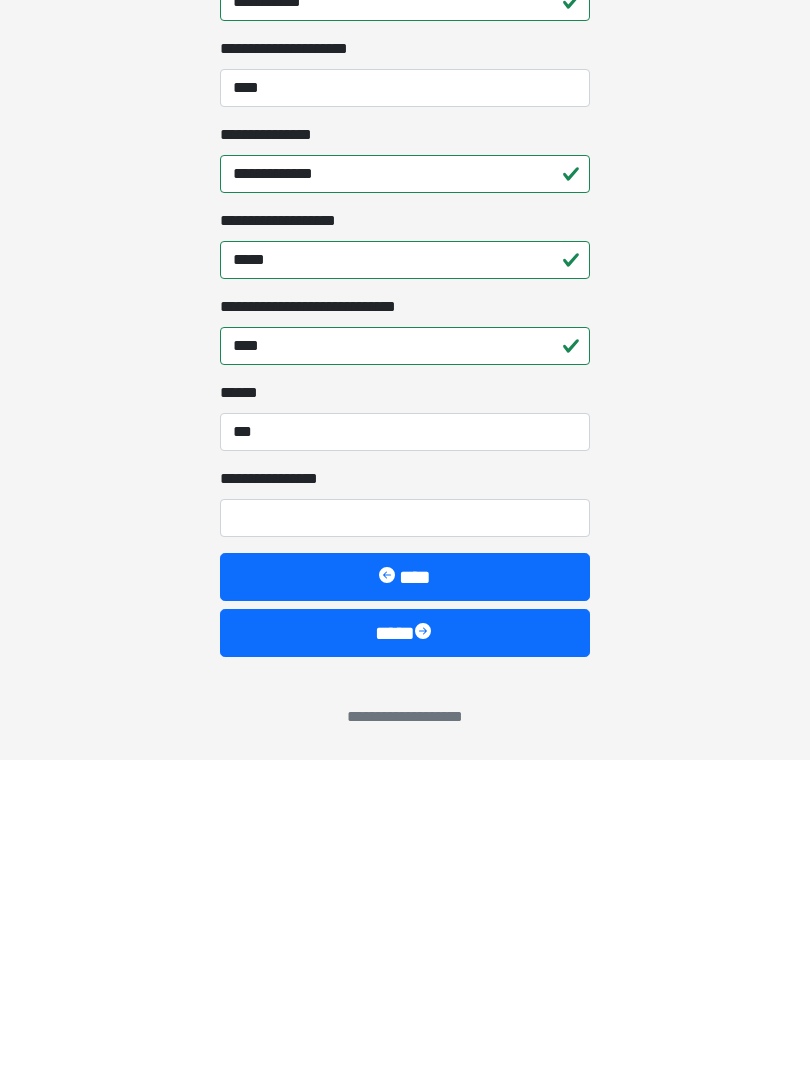 click on "**********" at bounding box center [280, 799] 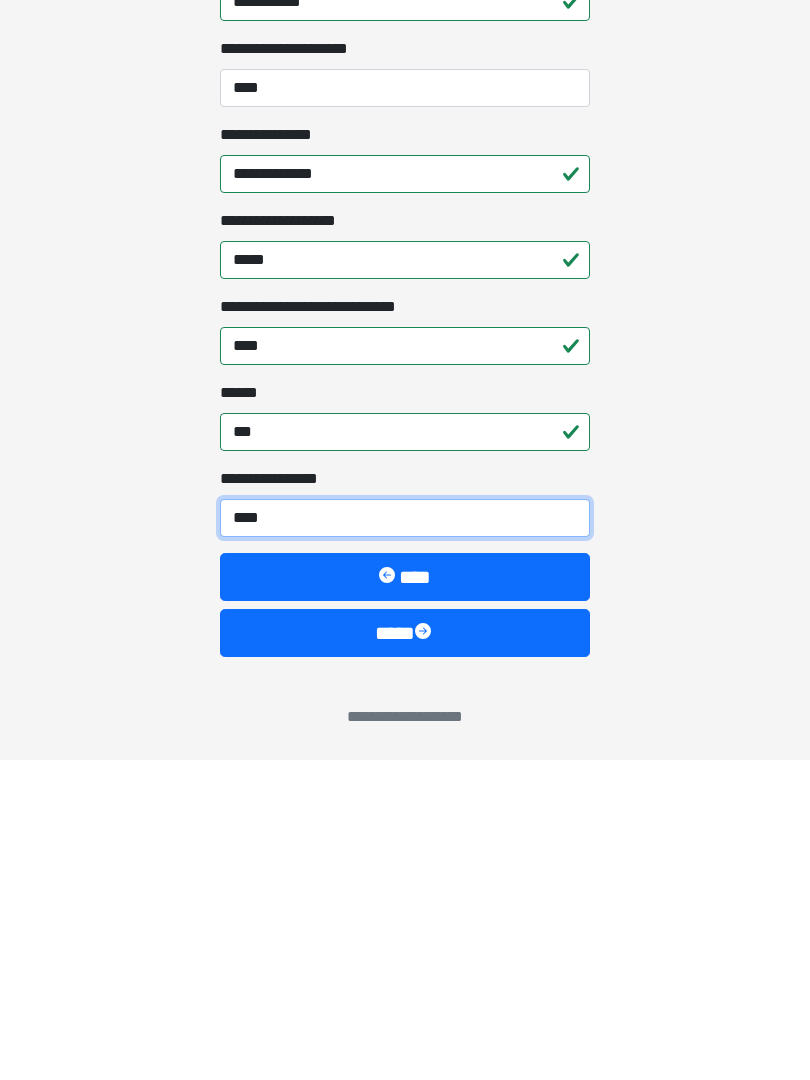 type on "*****" 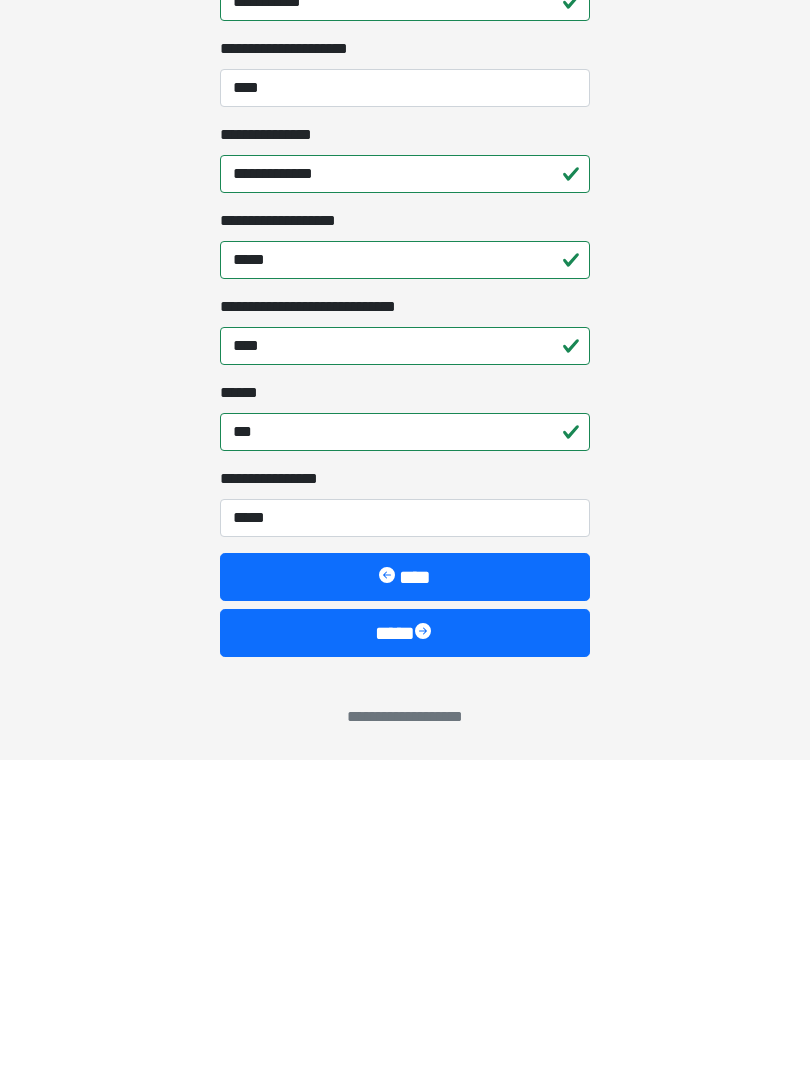 click on "****" at bounding box center (405, 953) 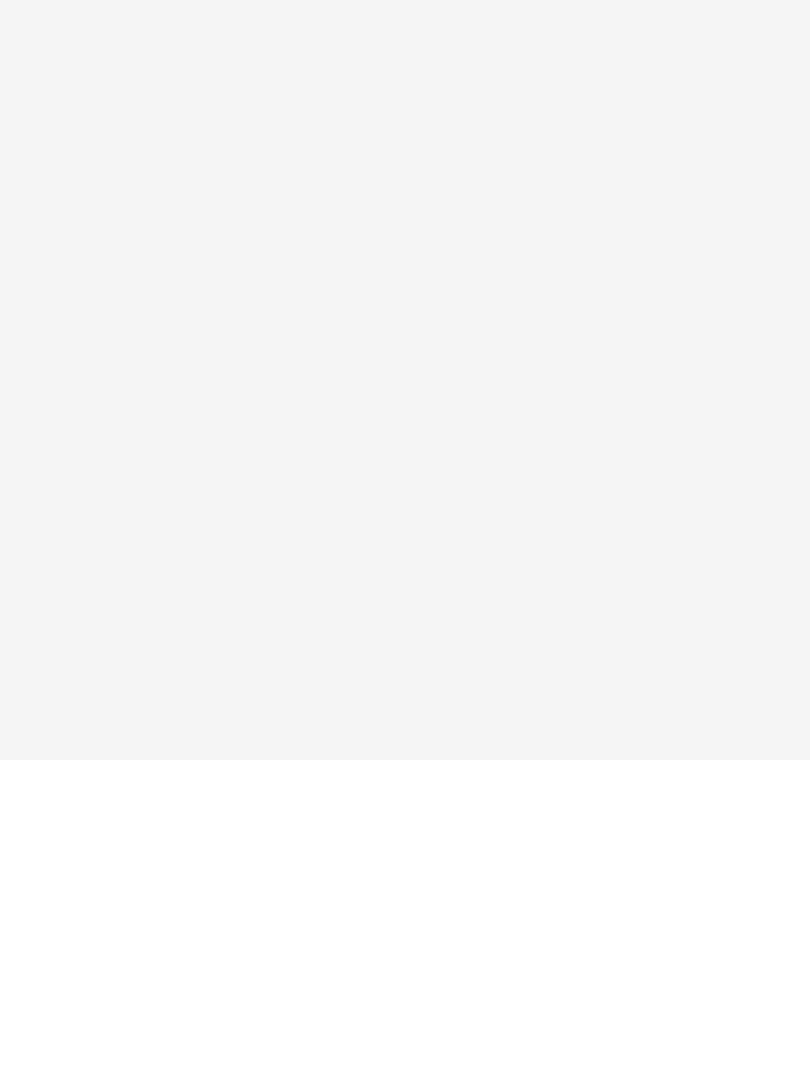 scroll, scrollTop: 0, scrollLeft: 0, axis: both 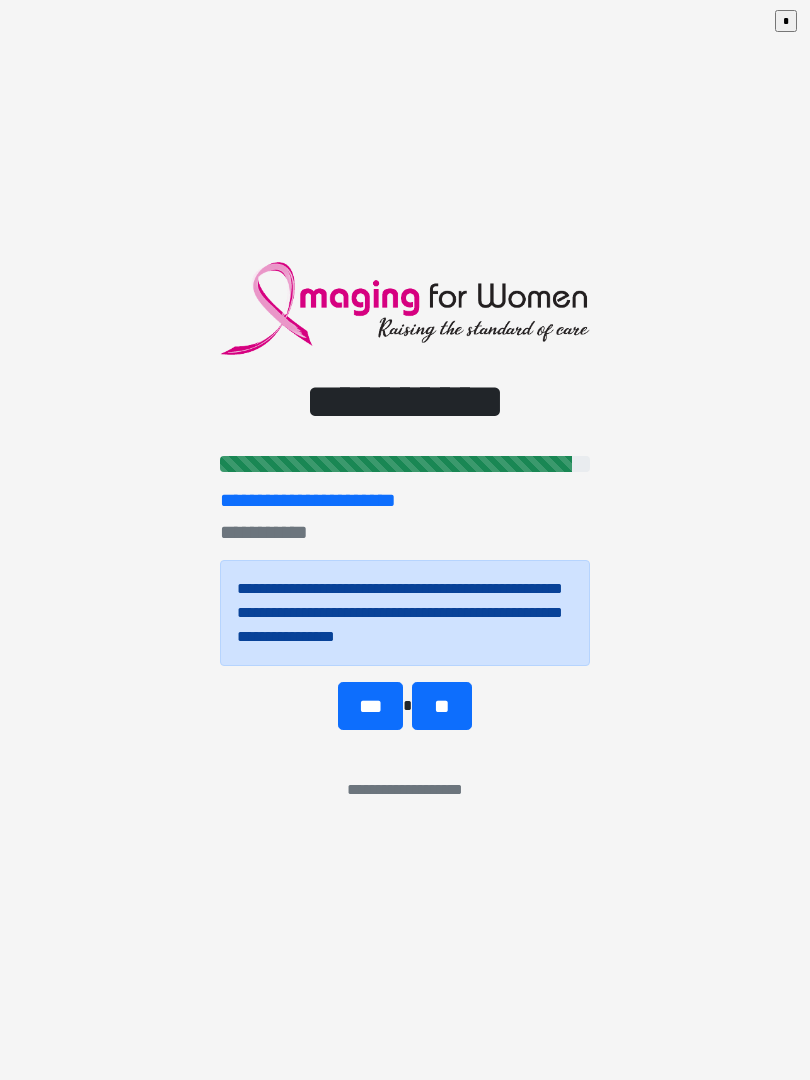 click on "***" at bounding box center [370, 706] 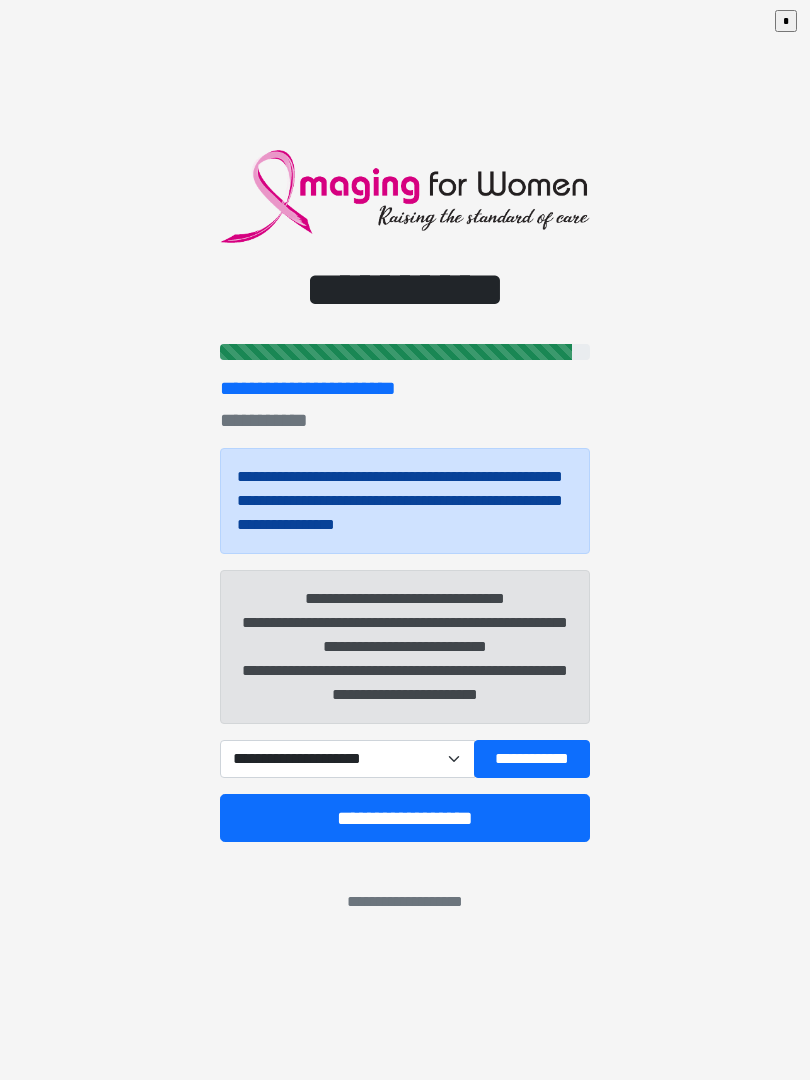 click on "**********" at bounding box center [405, 818] 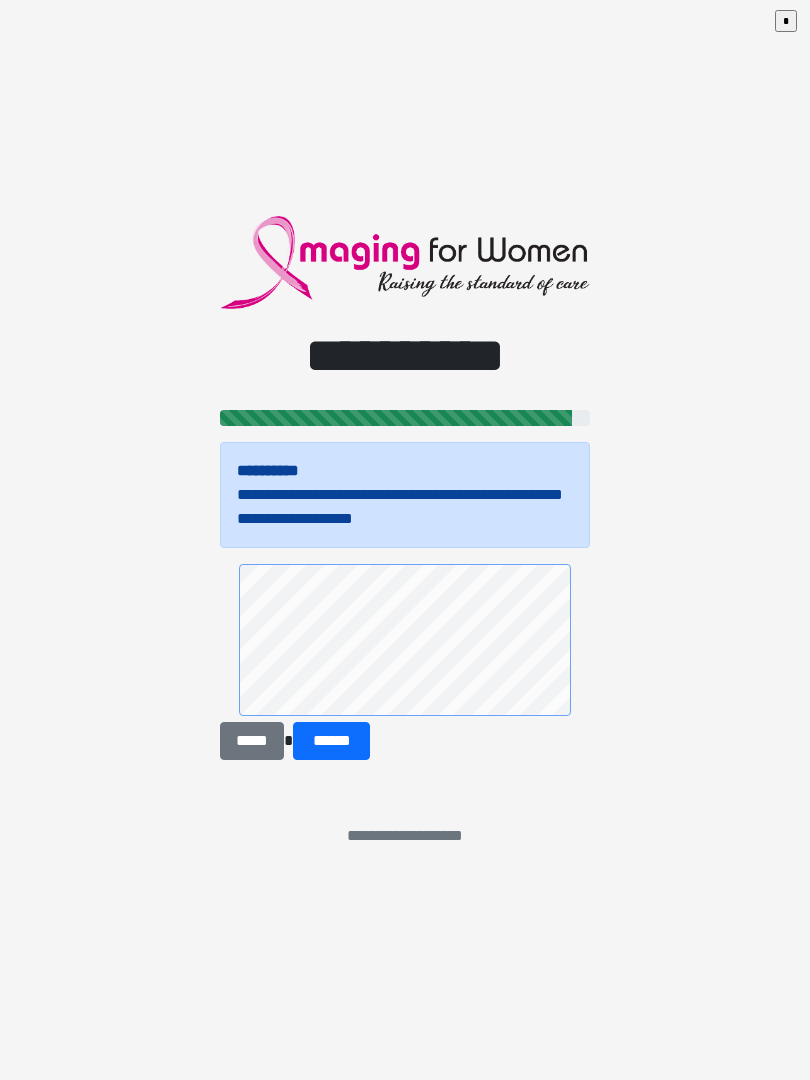 click on "*****" at bounding box center [252, 741] 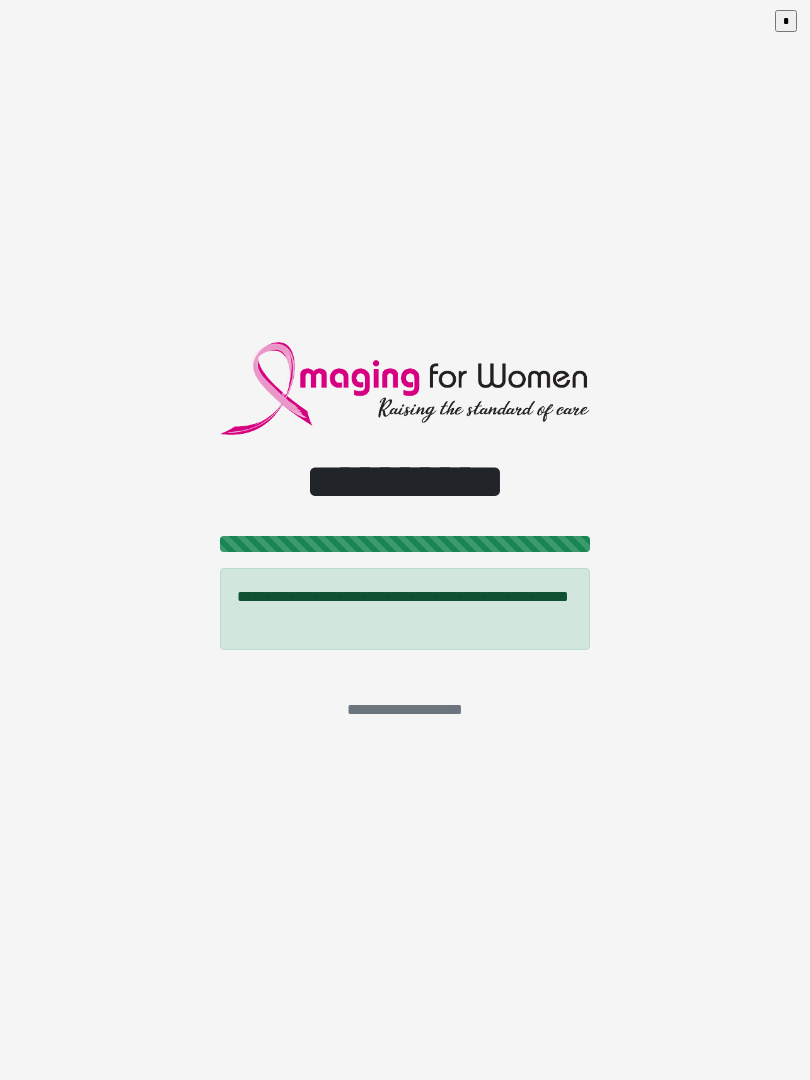 click on "*" at bounding box center [786, 21] 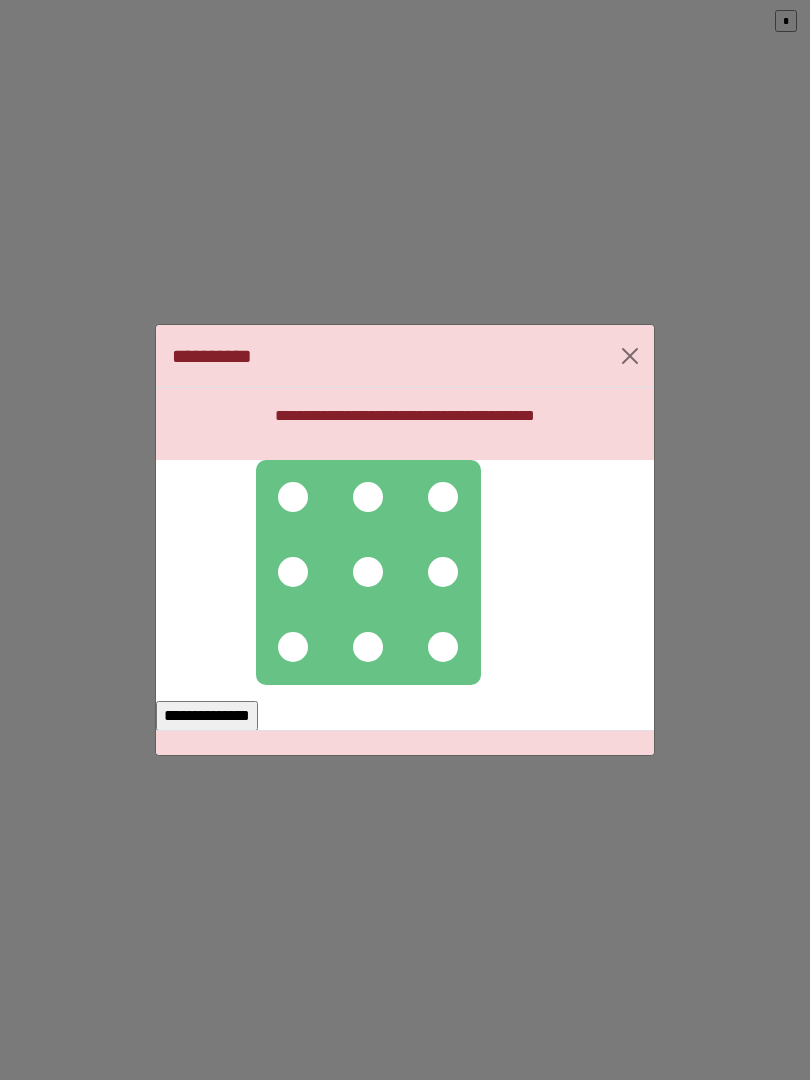 click at bounding box center [293, 497] 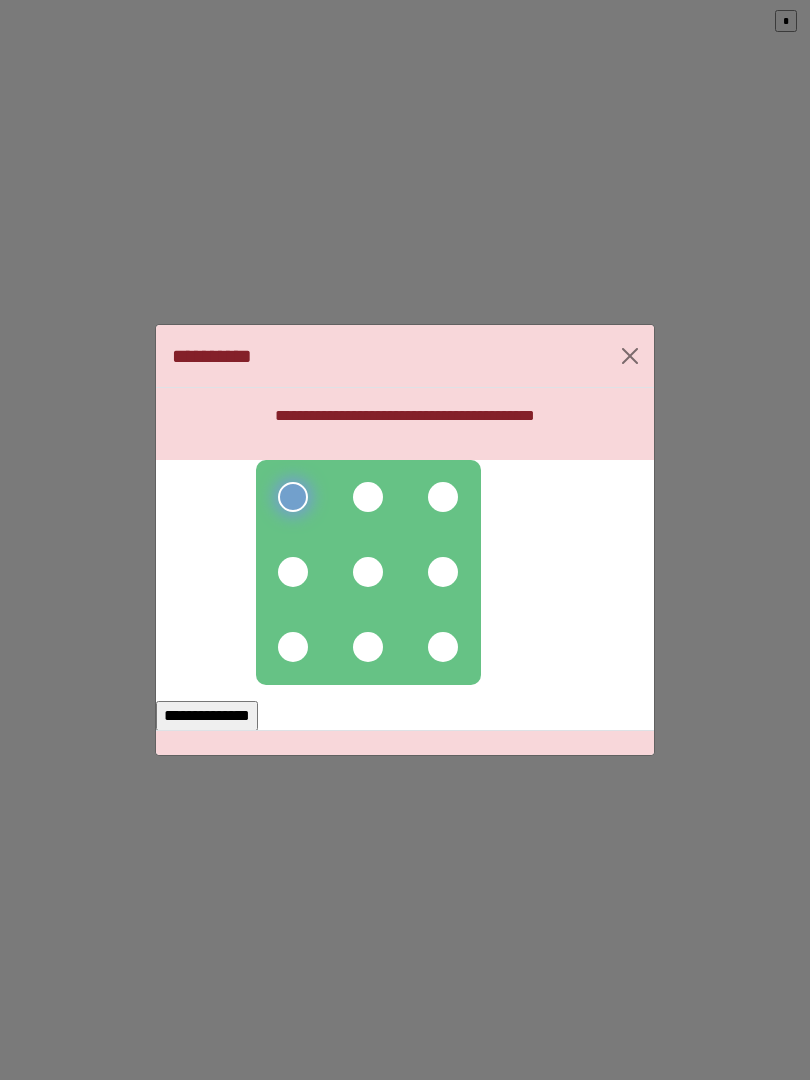 click at bounding box center (368, 497) 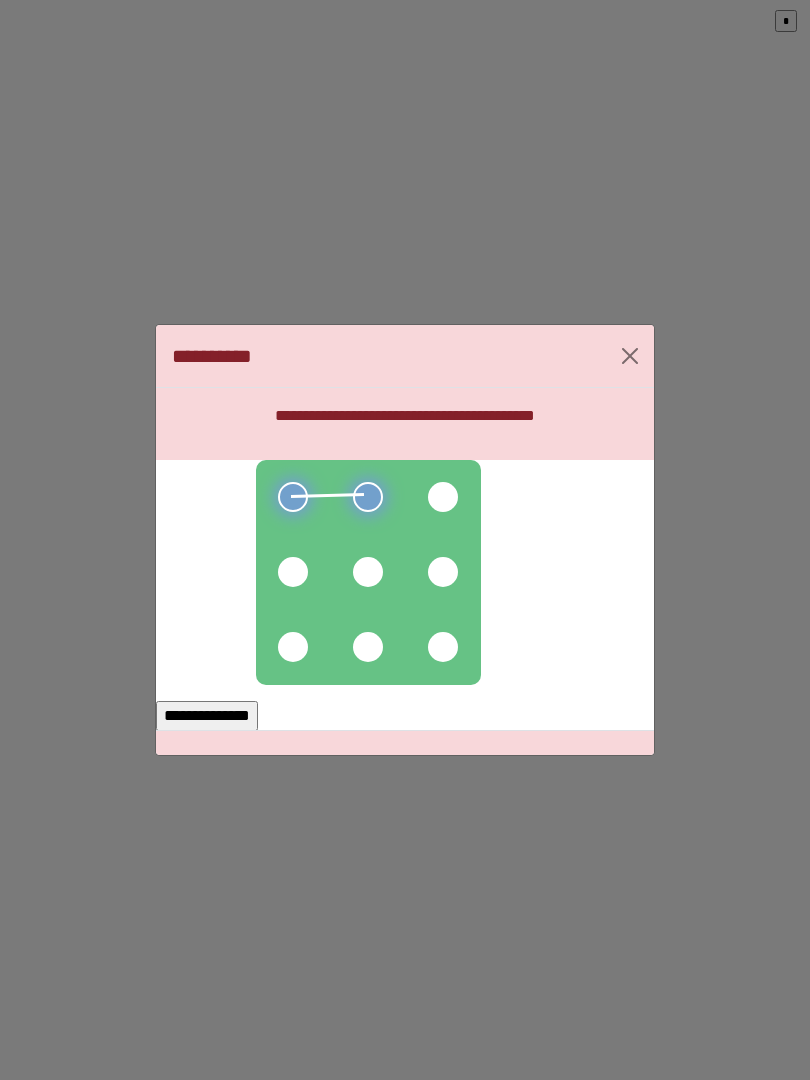 click at bounding box center [443, 497] 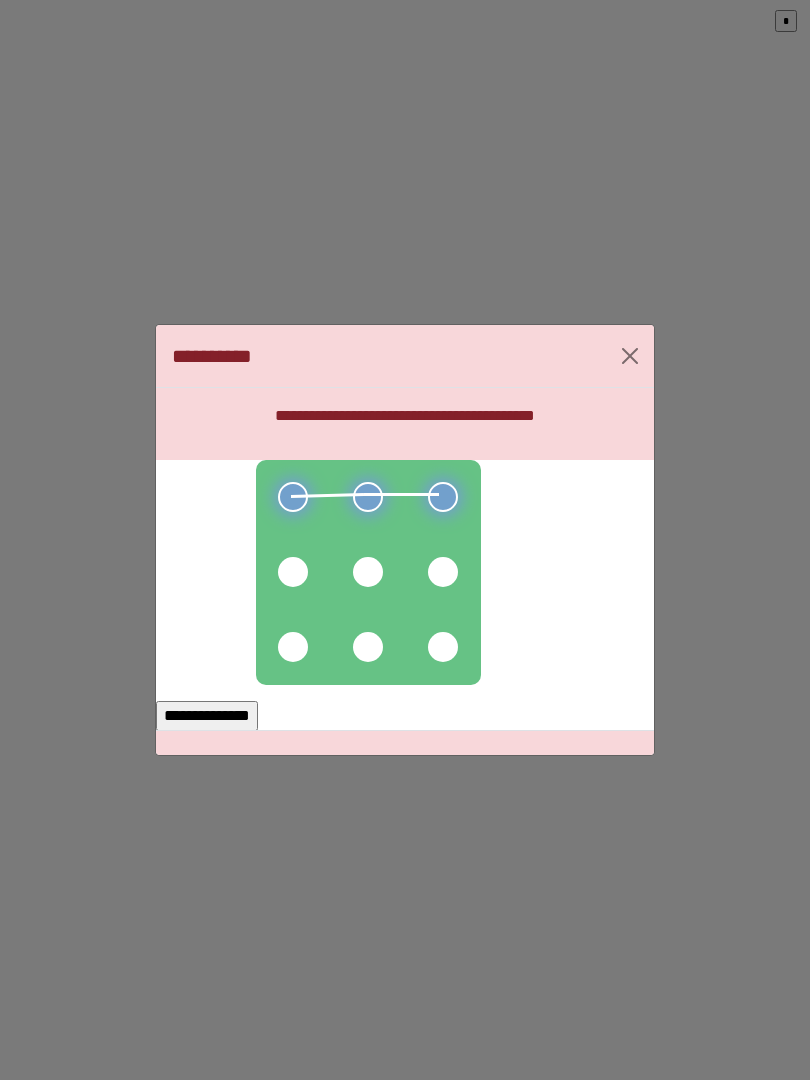 click at bounding box center (443, 572) 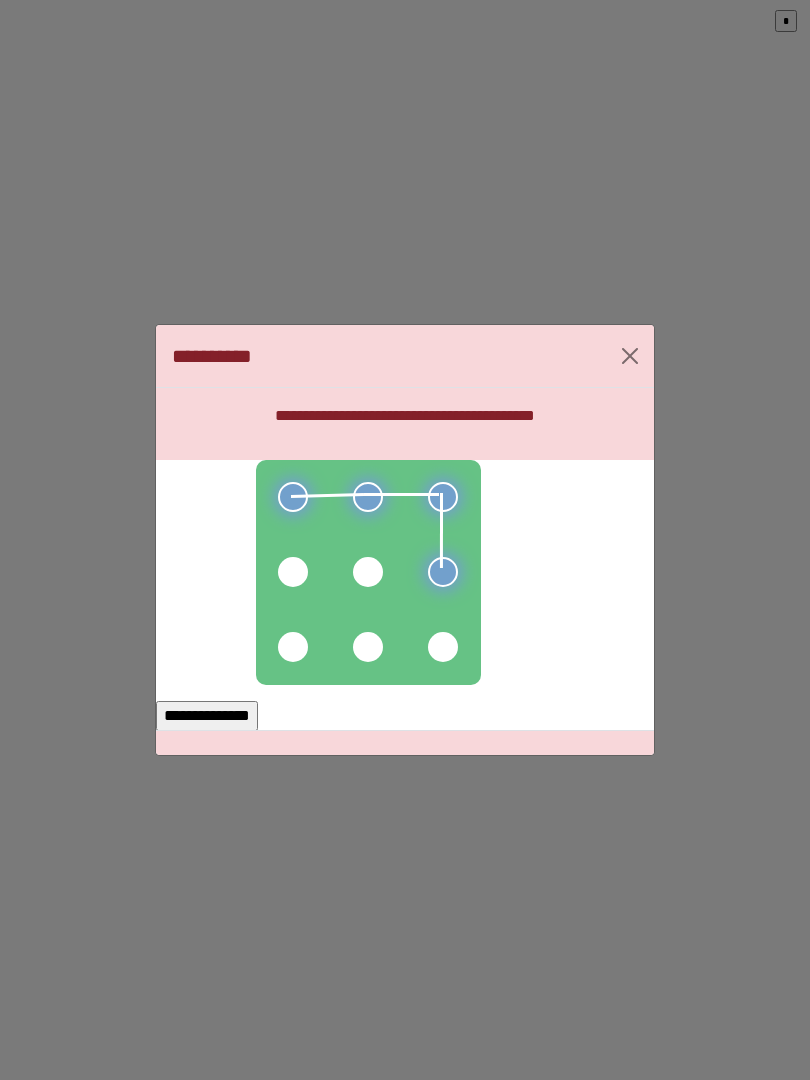 click at bounding box center (368, 572) 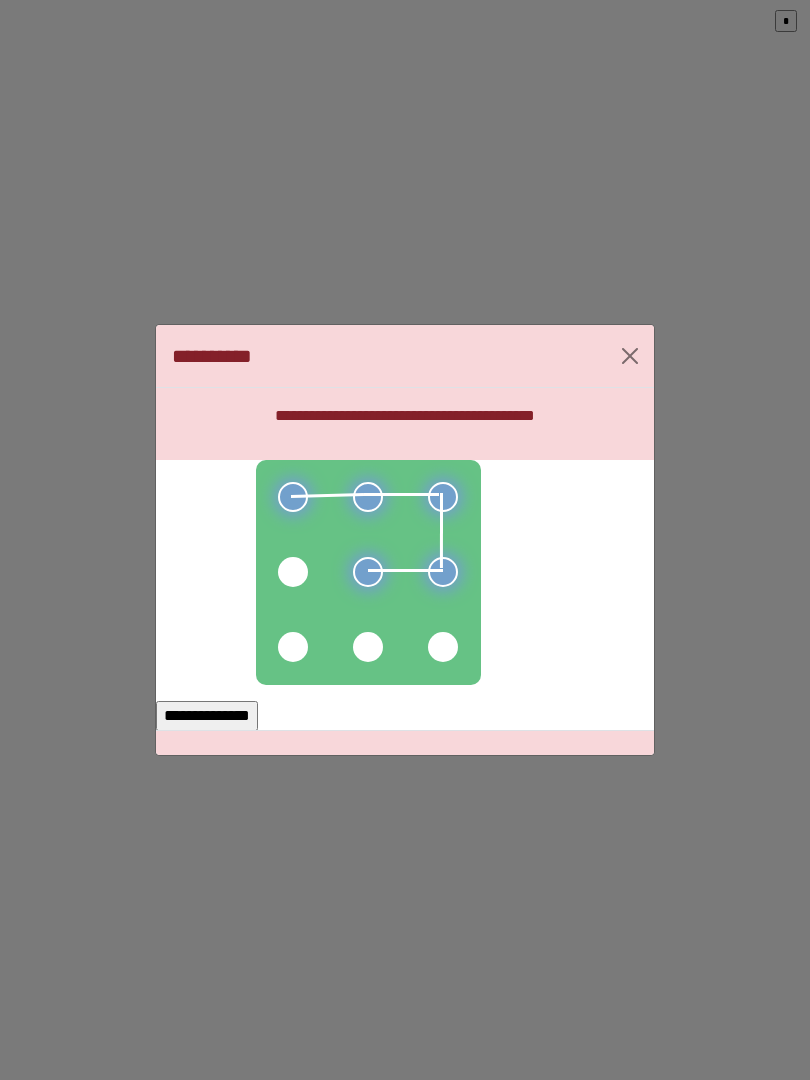 click at bounding box center [293, 572] 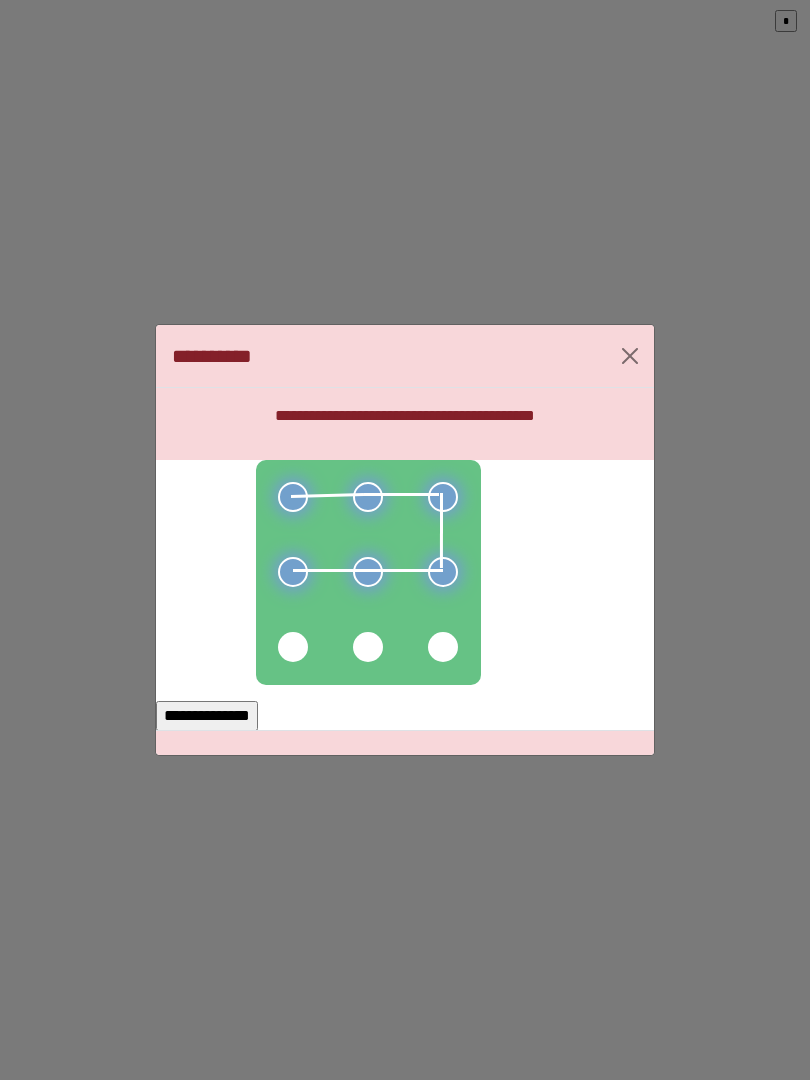 click on "**********" at bounding box center (207, 716) 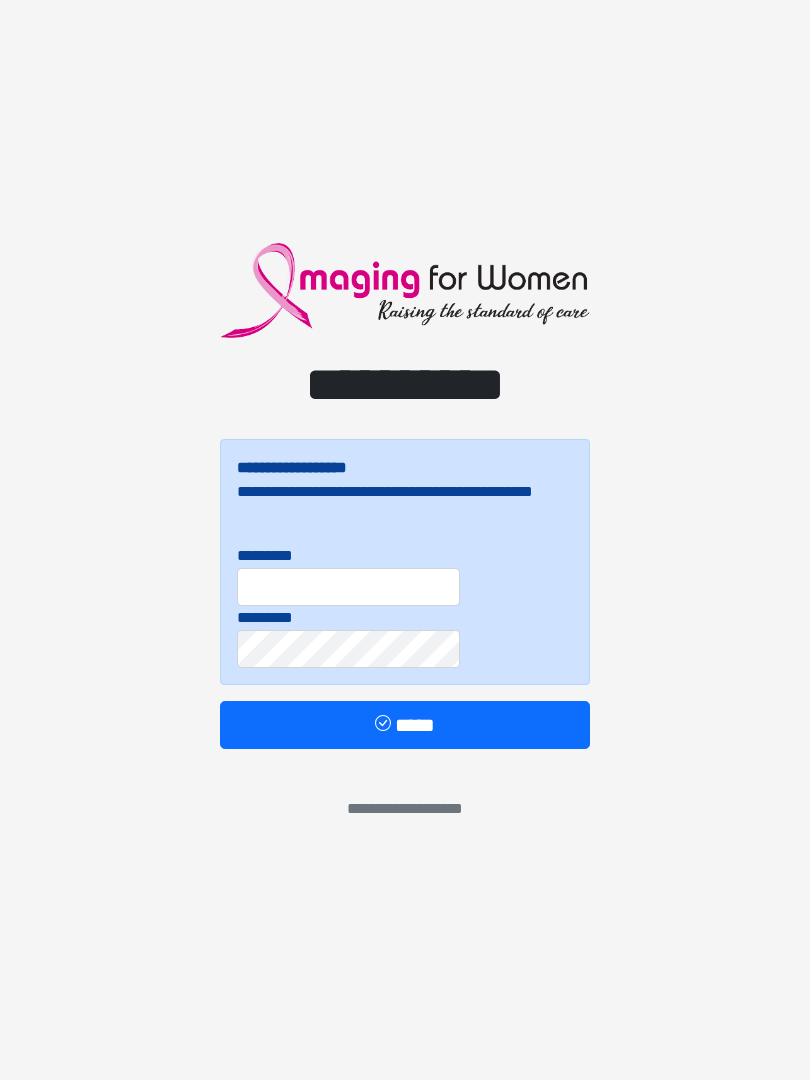 scroll, scrollTop: 0, scrollLeft: 0, axis: both 